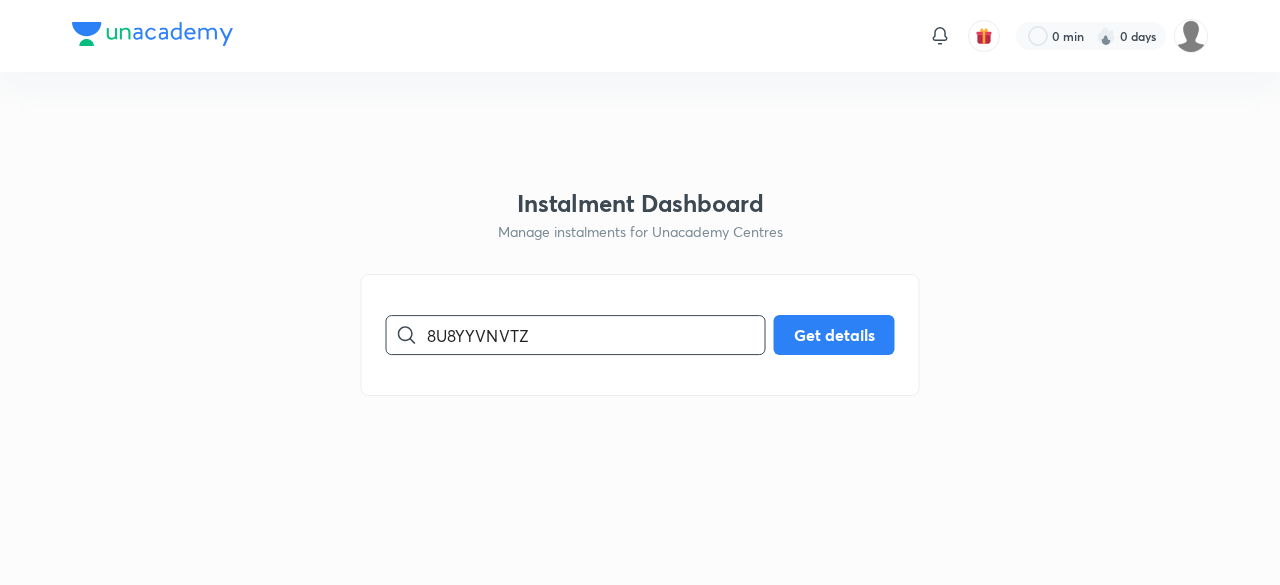 scroll, scrollTop: 0, scrollLeft: 0, axis: both 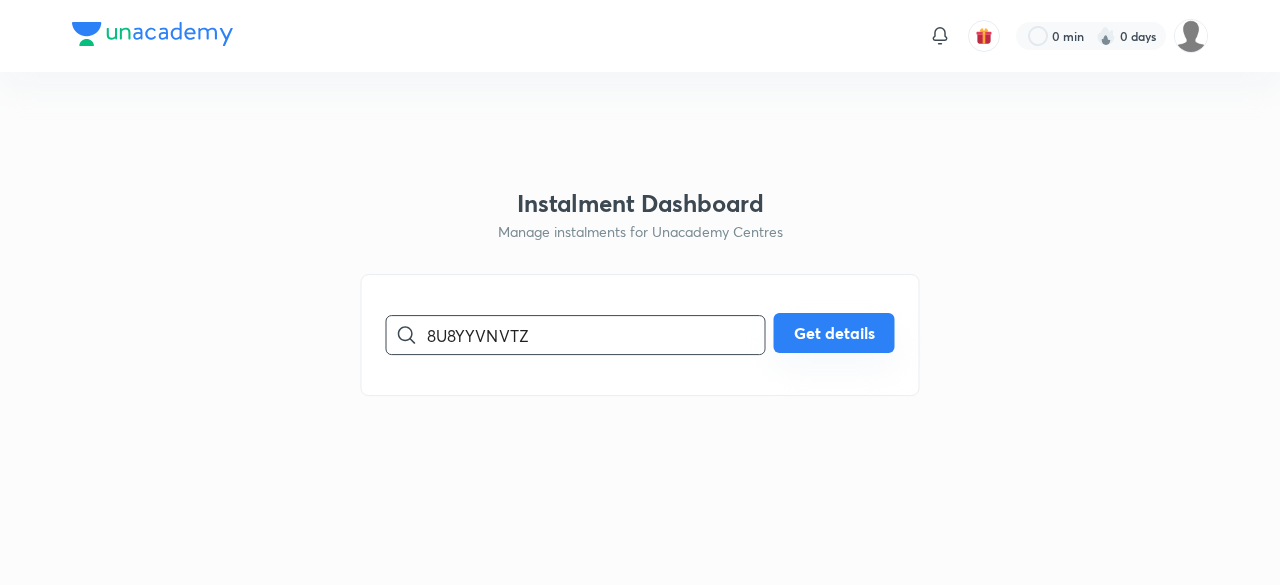 type on "8U8YYVNVTZ" 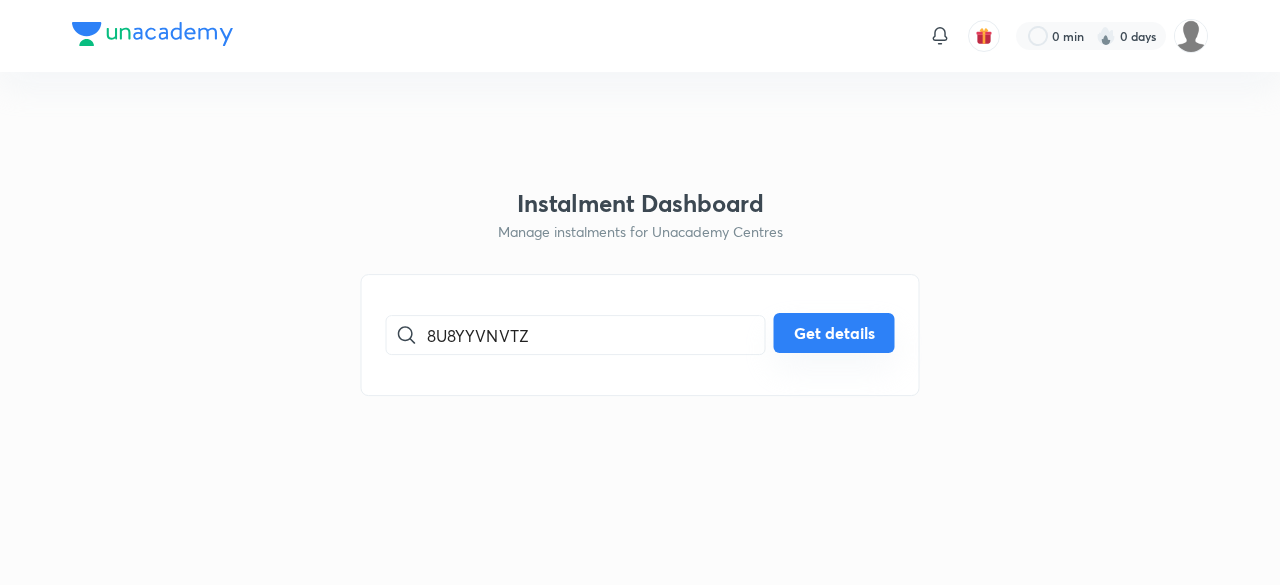 click on "Get details" at bounding box center [834, 333] 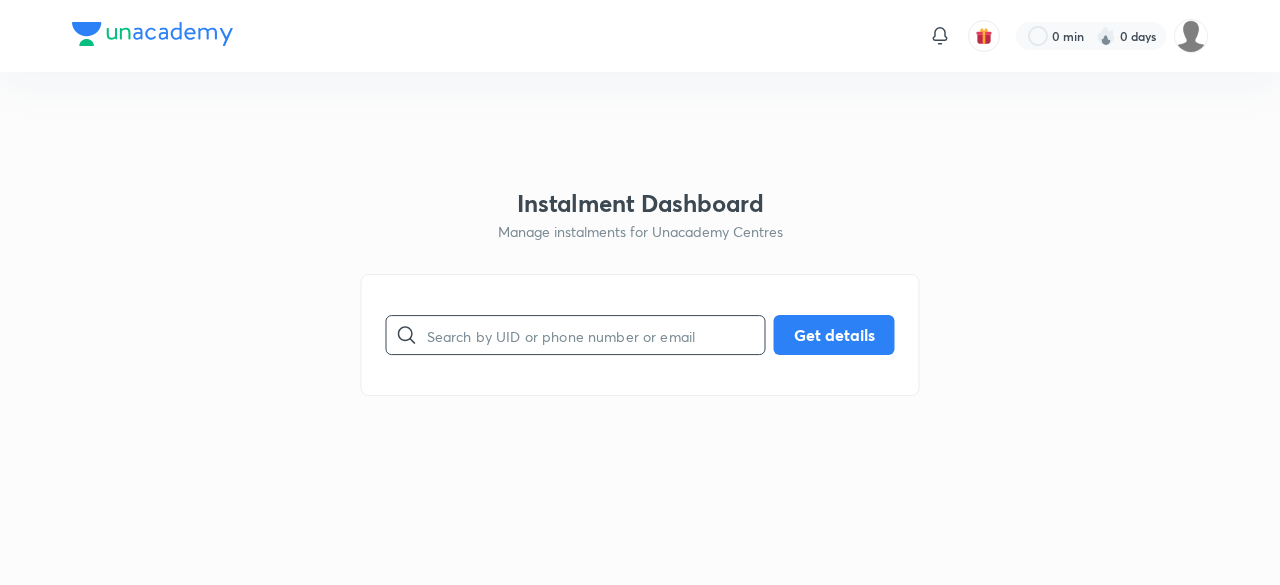 scroll, scrollTop: 0, scrollLeft: 0, axis: both 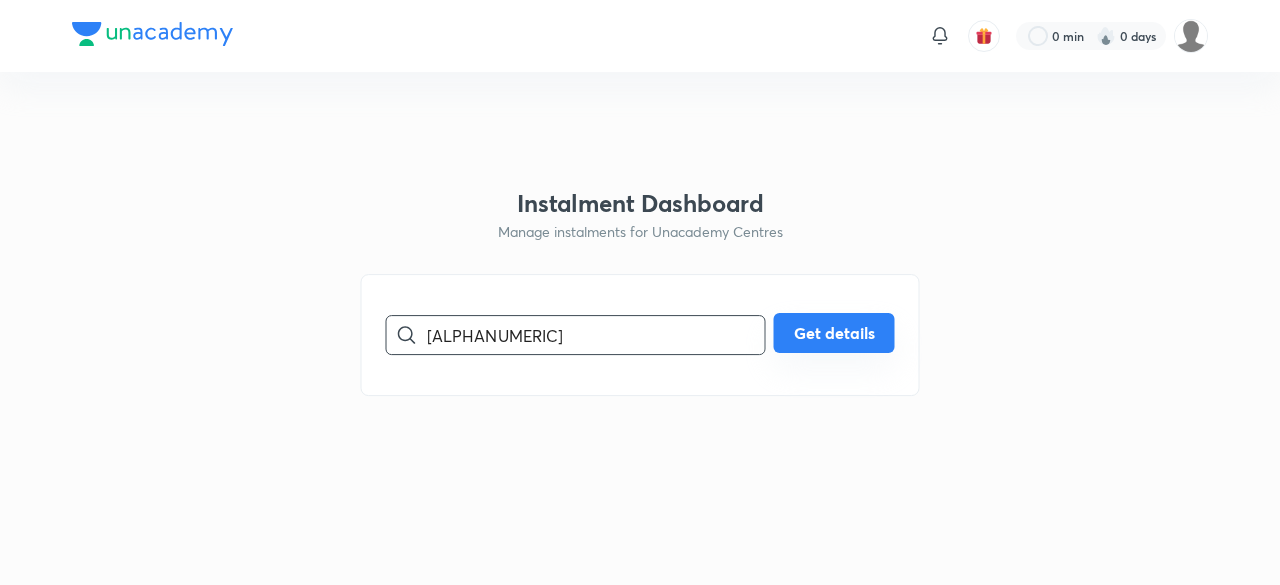 type on "A60PYOYRYQ" 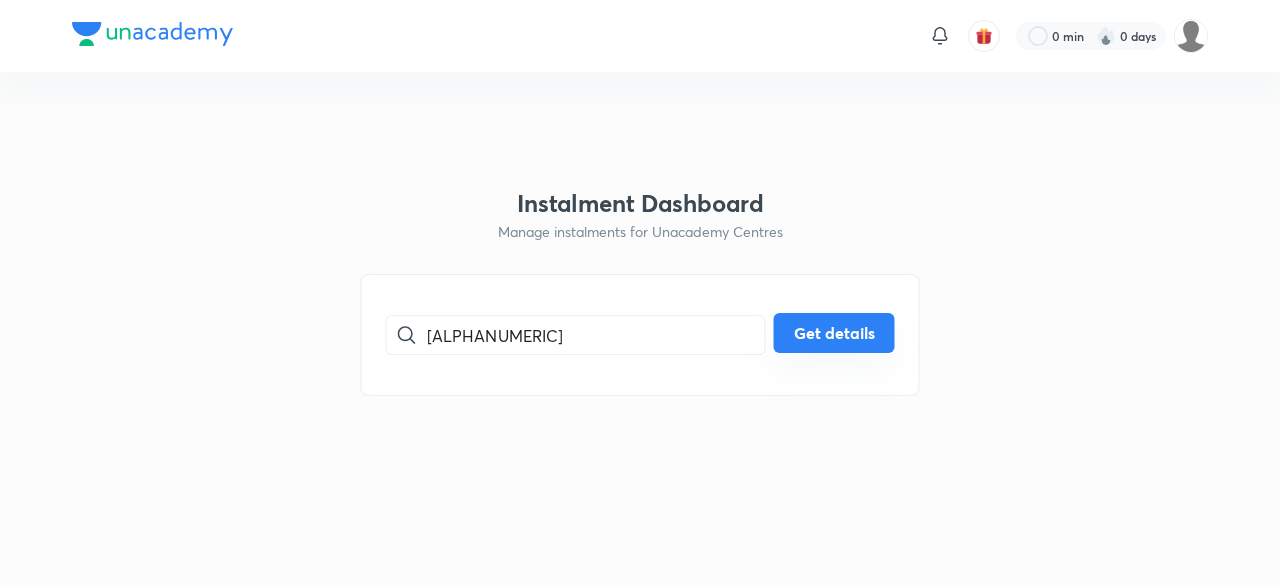 click on "Get details" at bounding box center [834, 333] 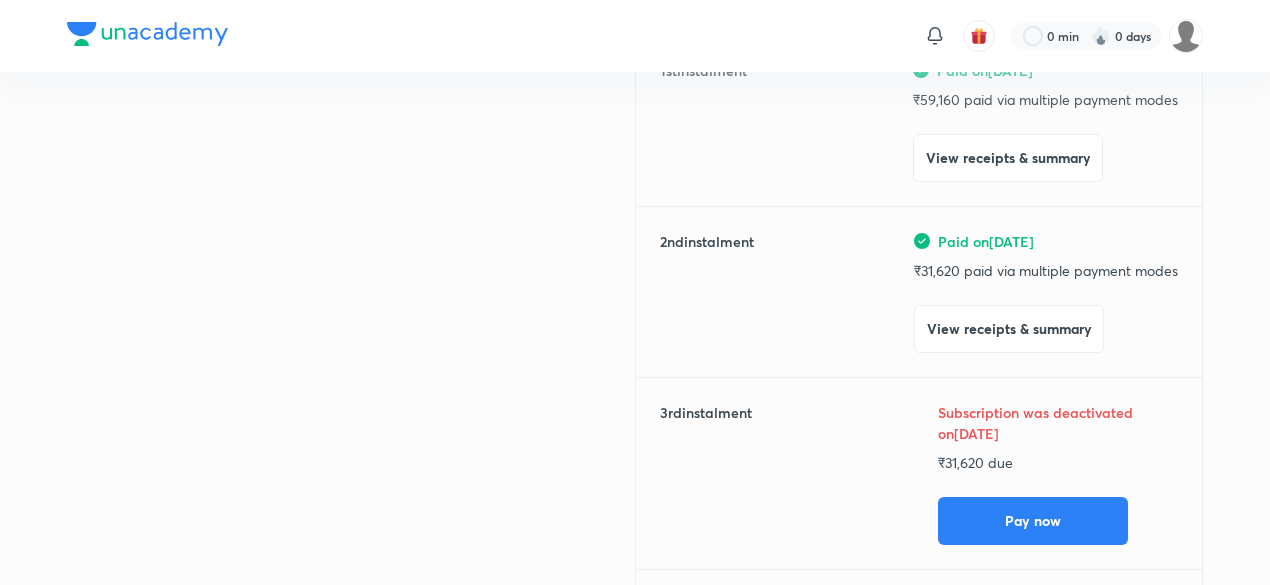 scroll, scrollTop: 302, scrollLeft: 0, axis: vertical 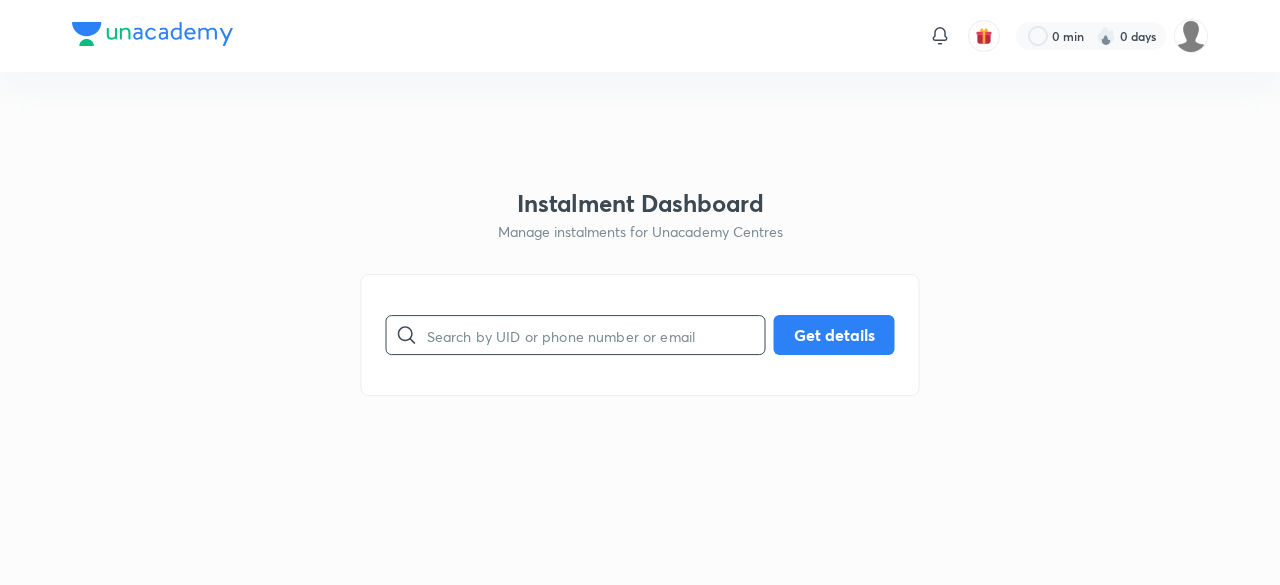 click at bounding box center [596, 335] 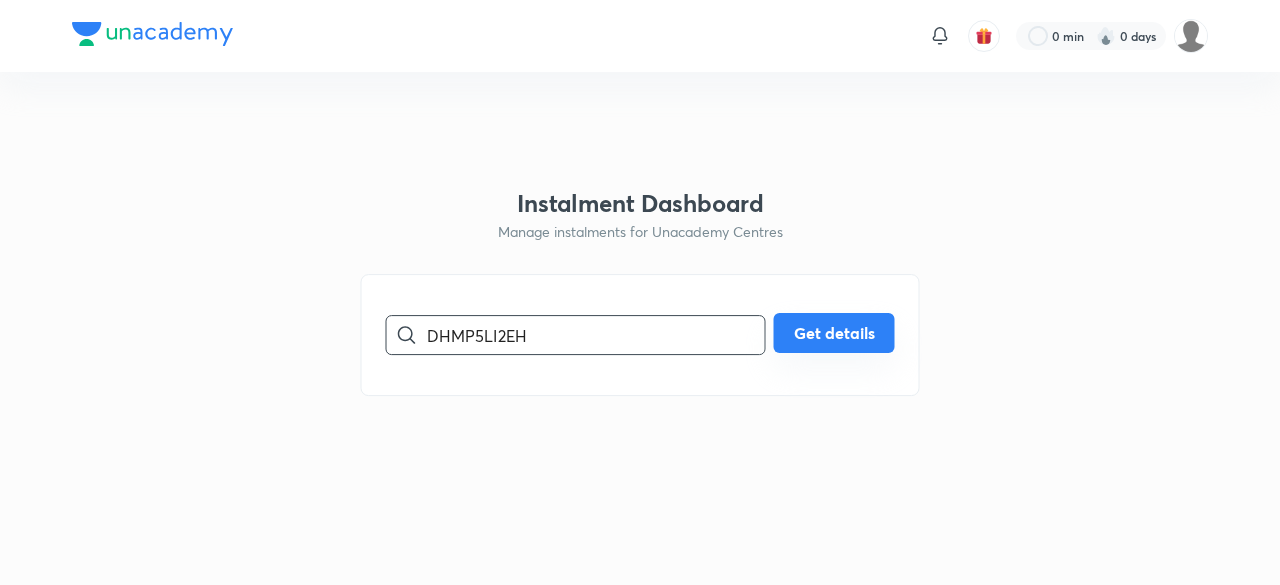 type on "DHMP5LI2EH" 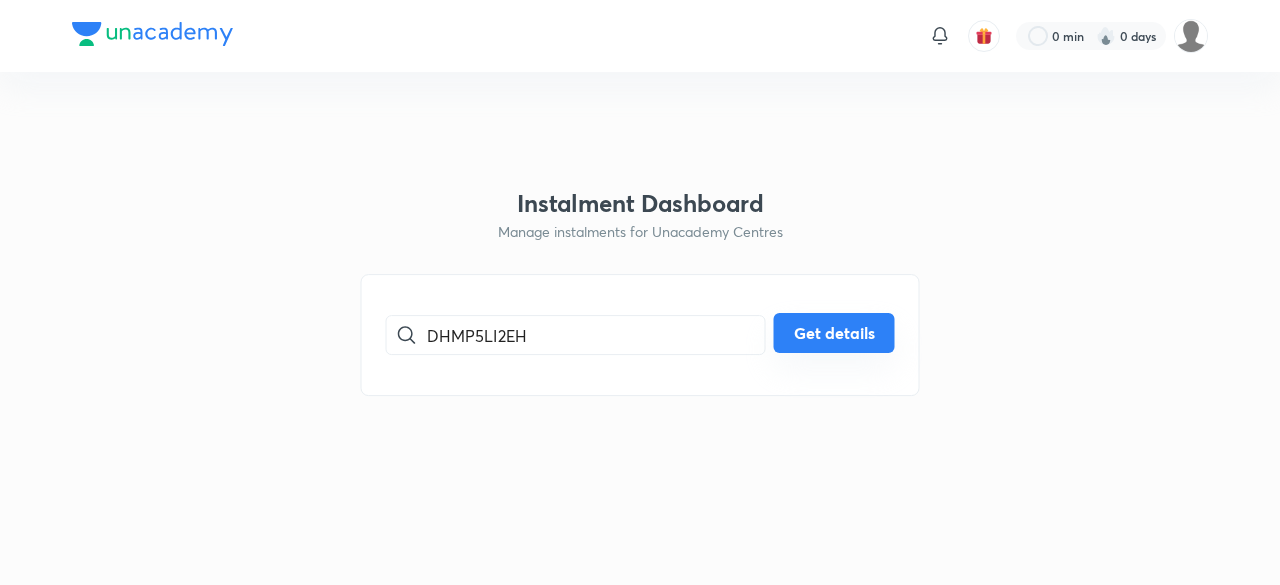 click on "Get details" at bounding box center (834, 333) 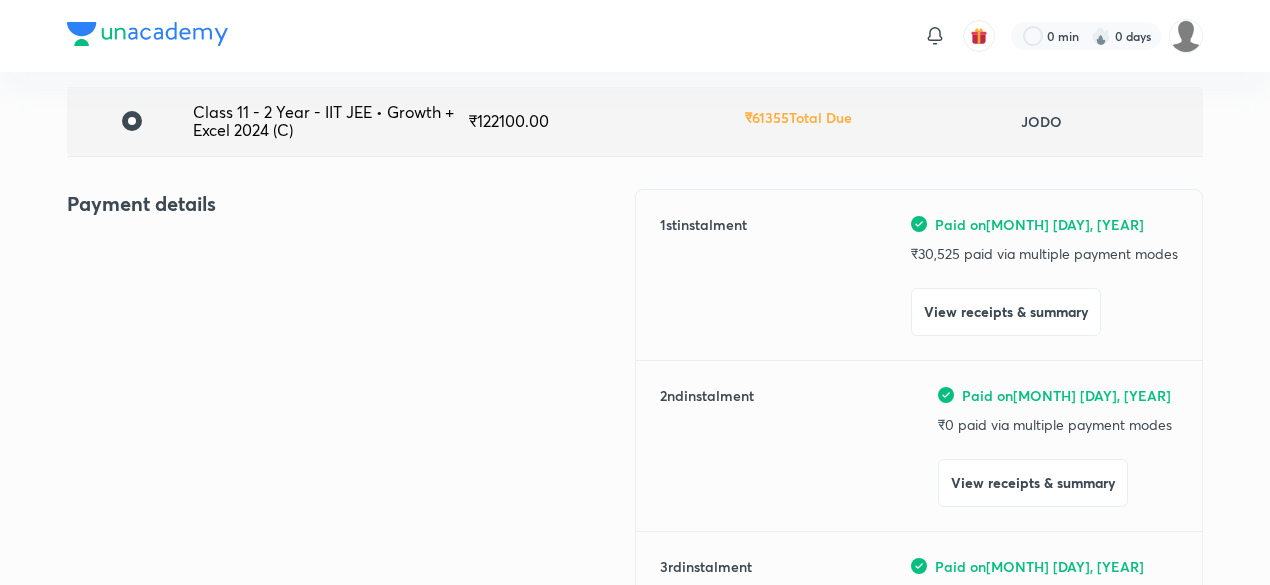 scroll, scrollTop: 0, scrollLeft: 0, axis: both 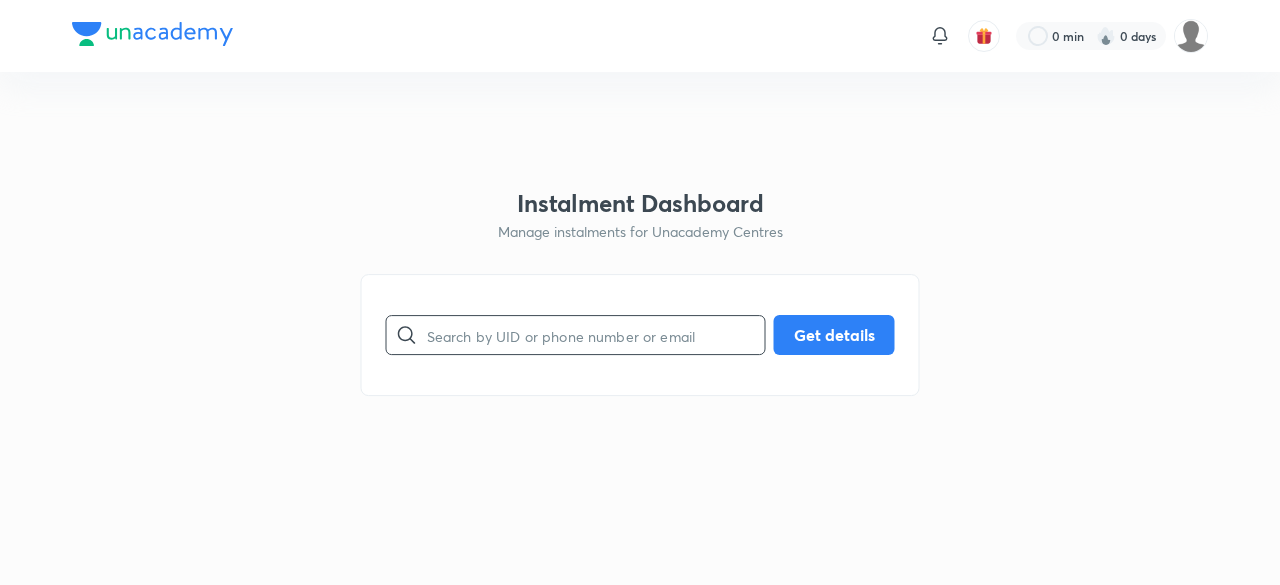 click at bounding box center (596, 335) 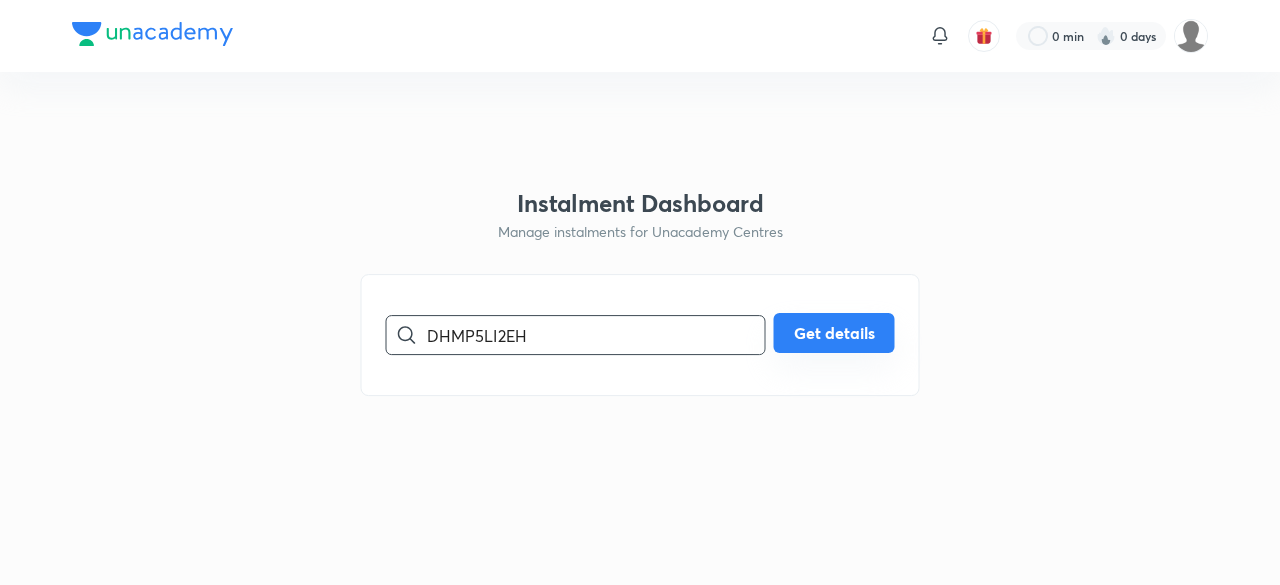 type on "DHMP5LI2EH" 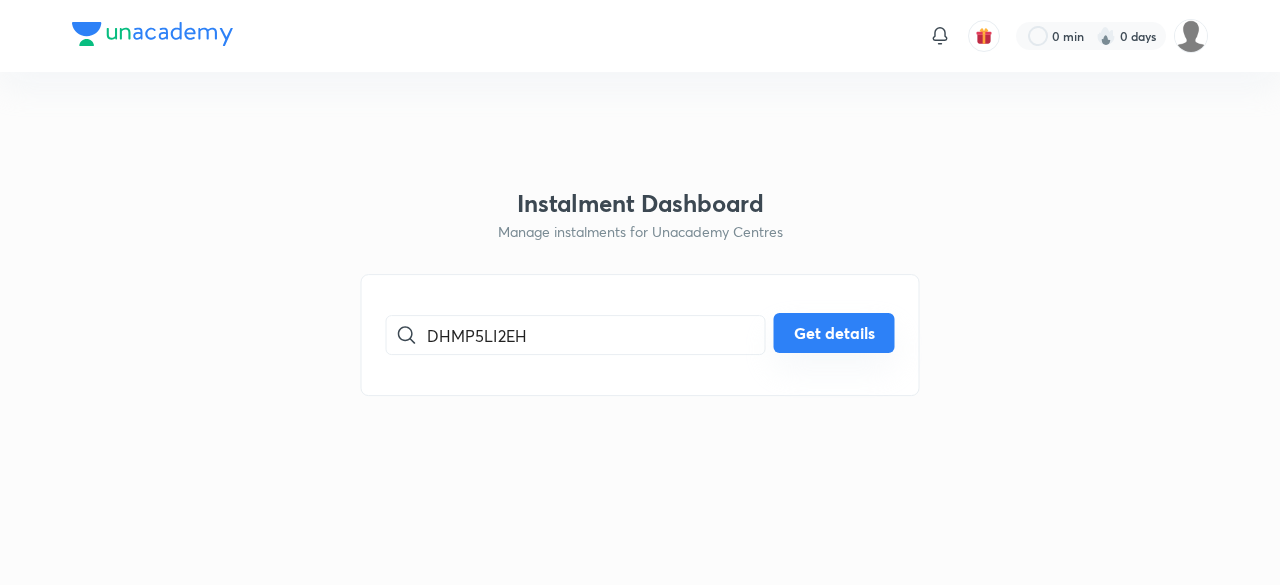 click on "Get details" at bounding box center (834, 333) 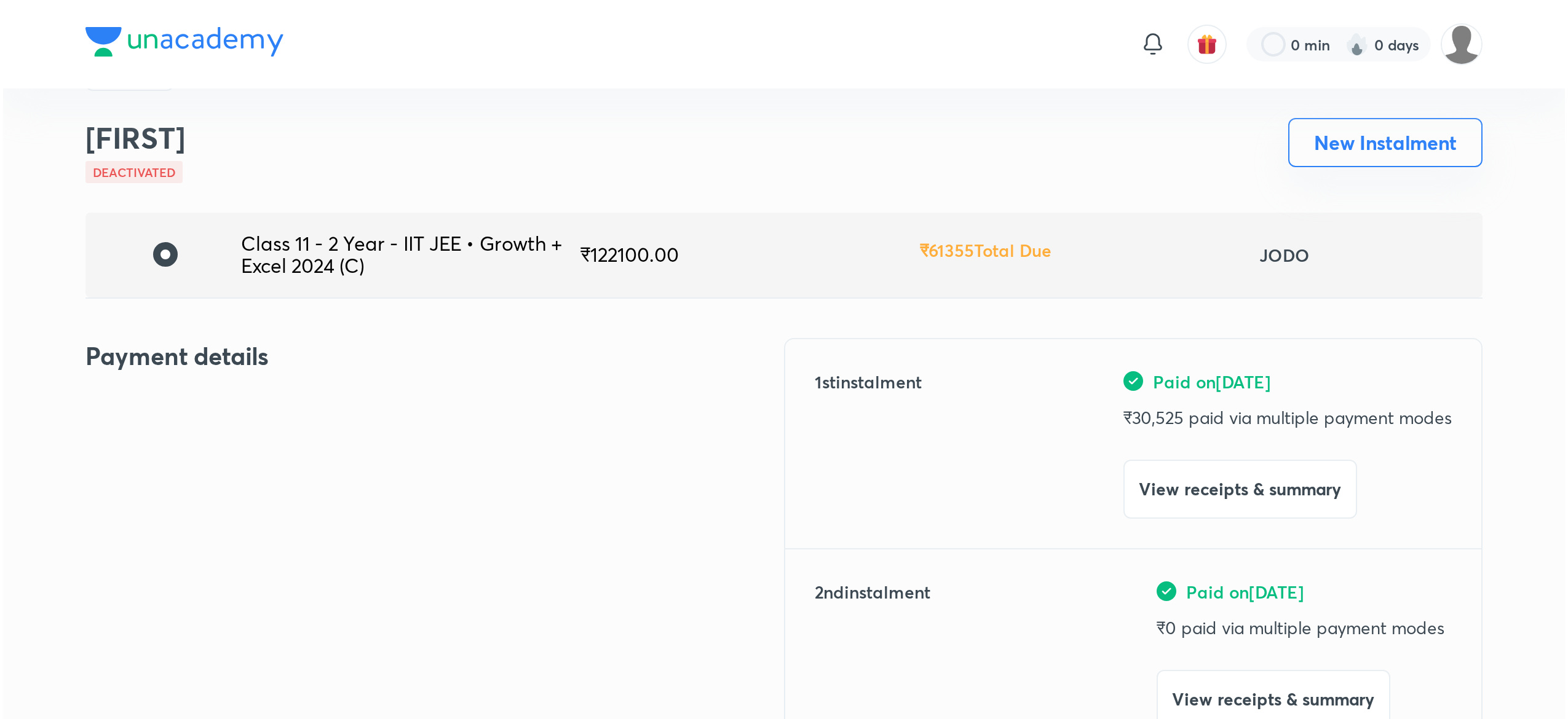 scroll, scrollTop: 0, scrollLeft: 0, axis: both 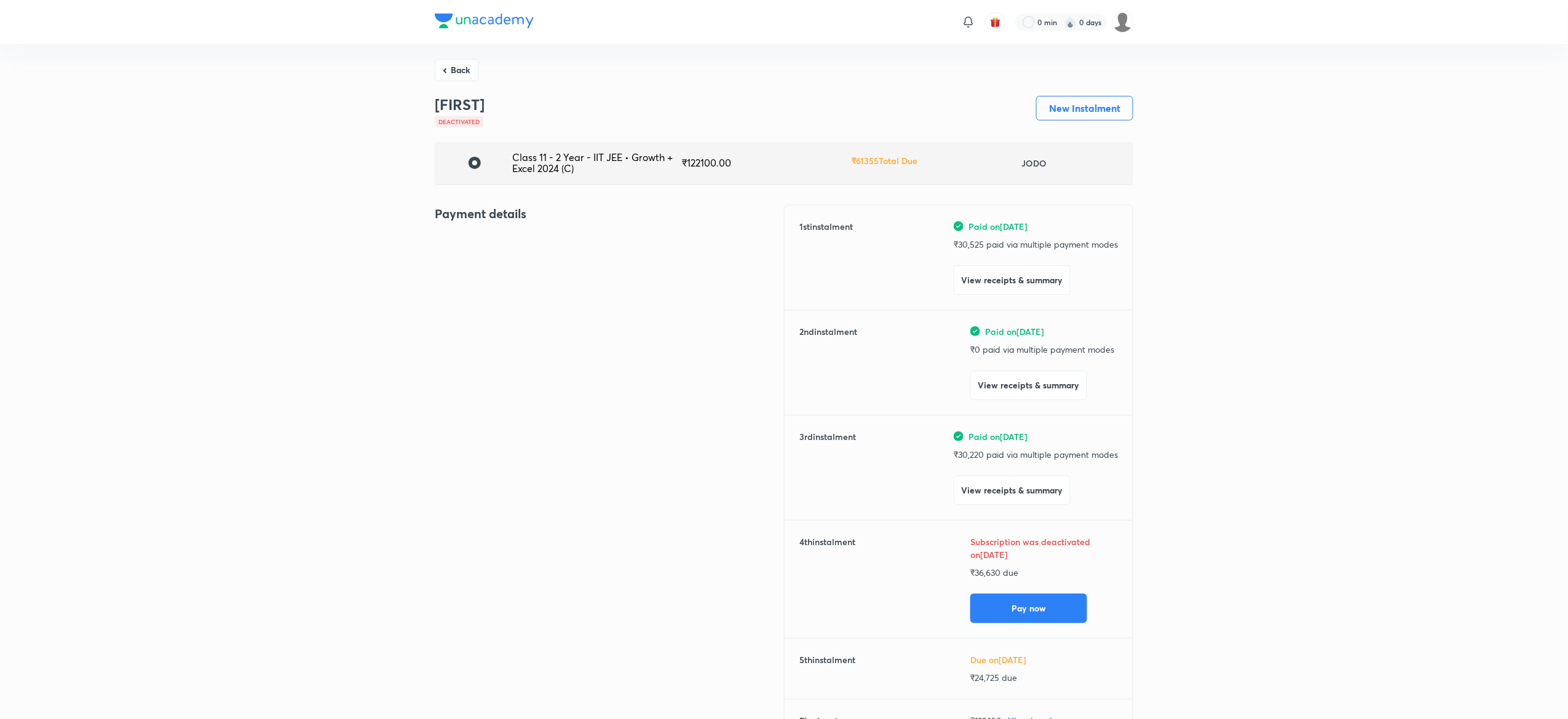 drag, startPoint x: 754, startPoint y: 0, endPoint x: 617, endPoint y: 359, distance: 384.253 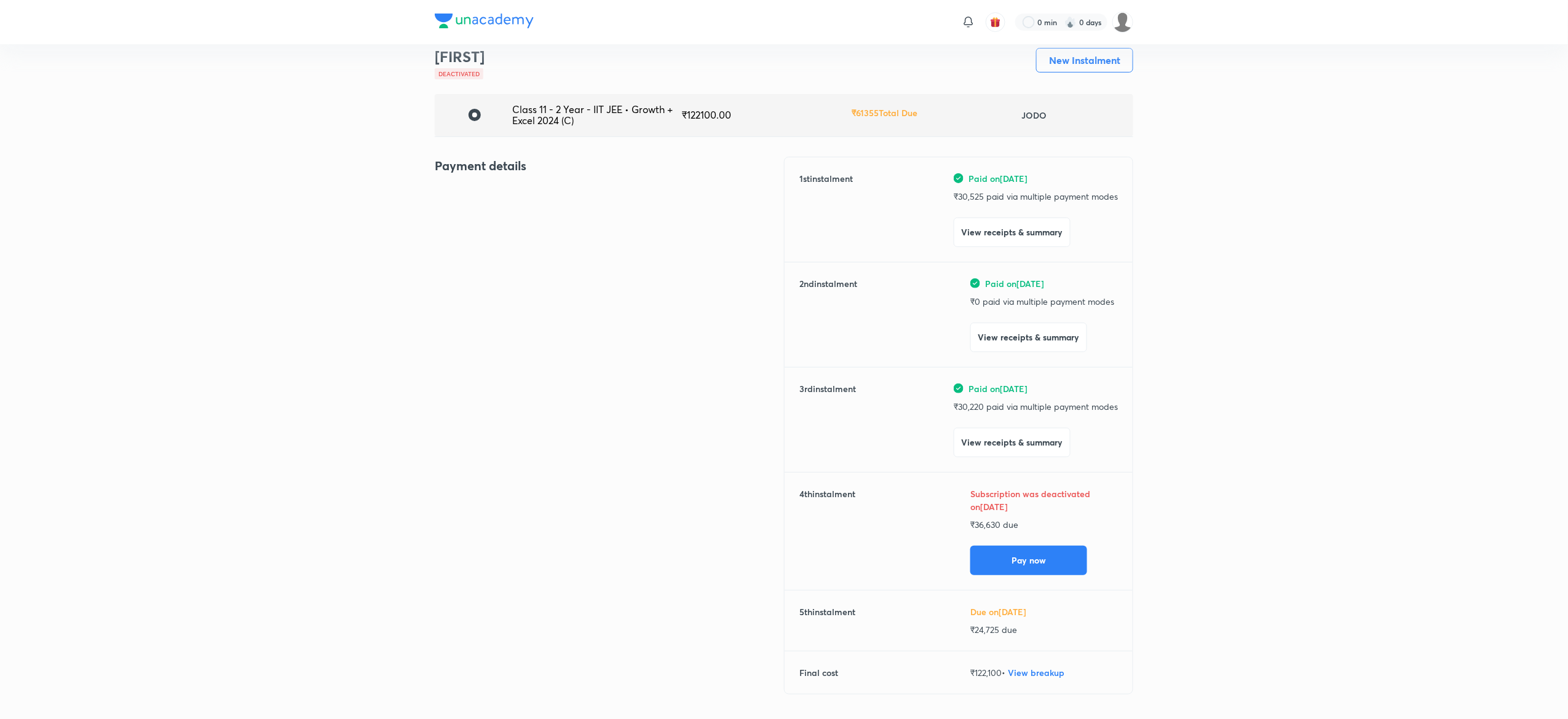scroll, scrollTop: 52, scrollLeft: 0, axis: vertical 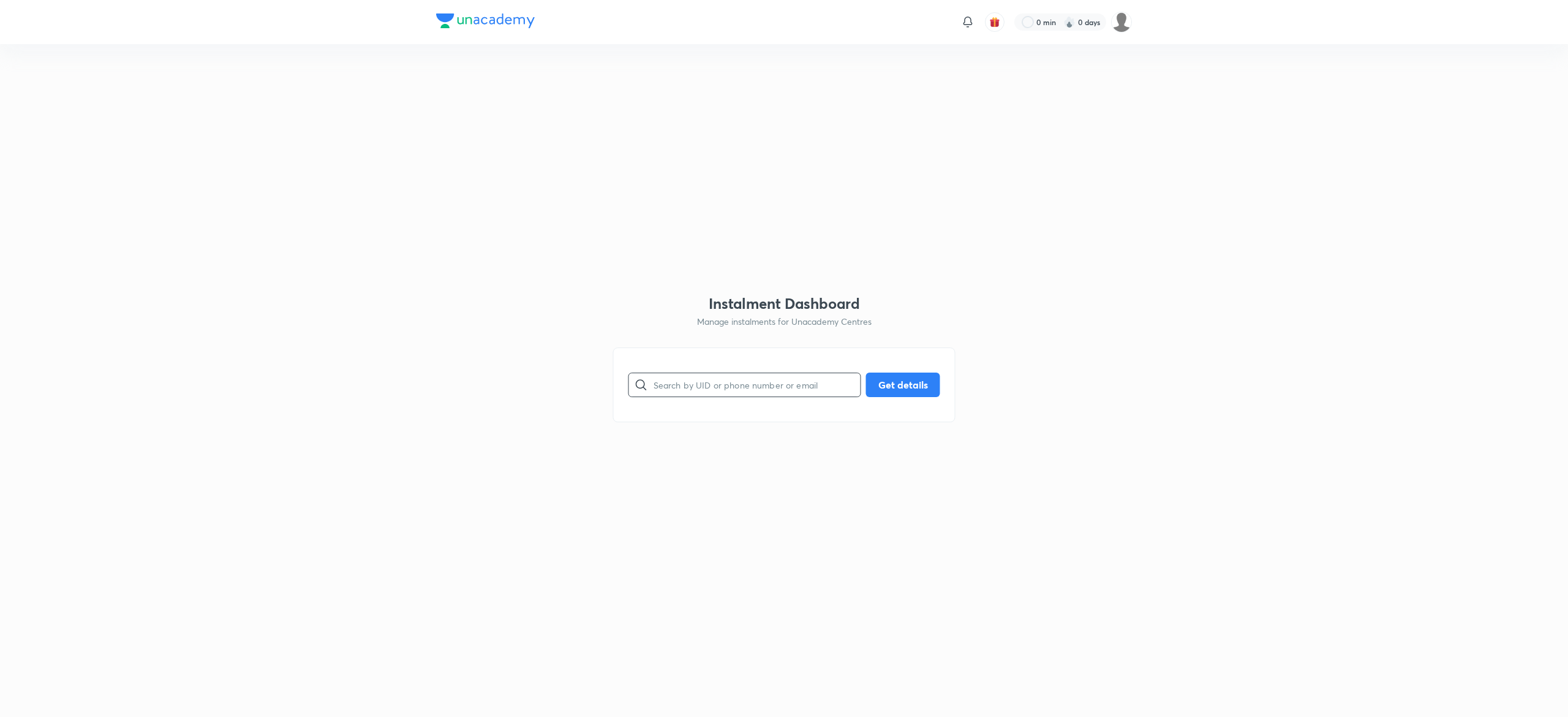 click at bounding box center (757, 384) 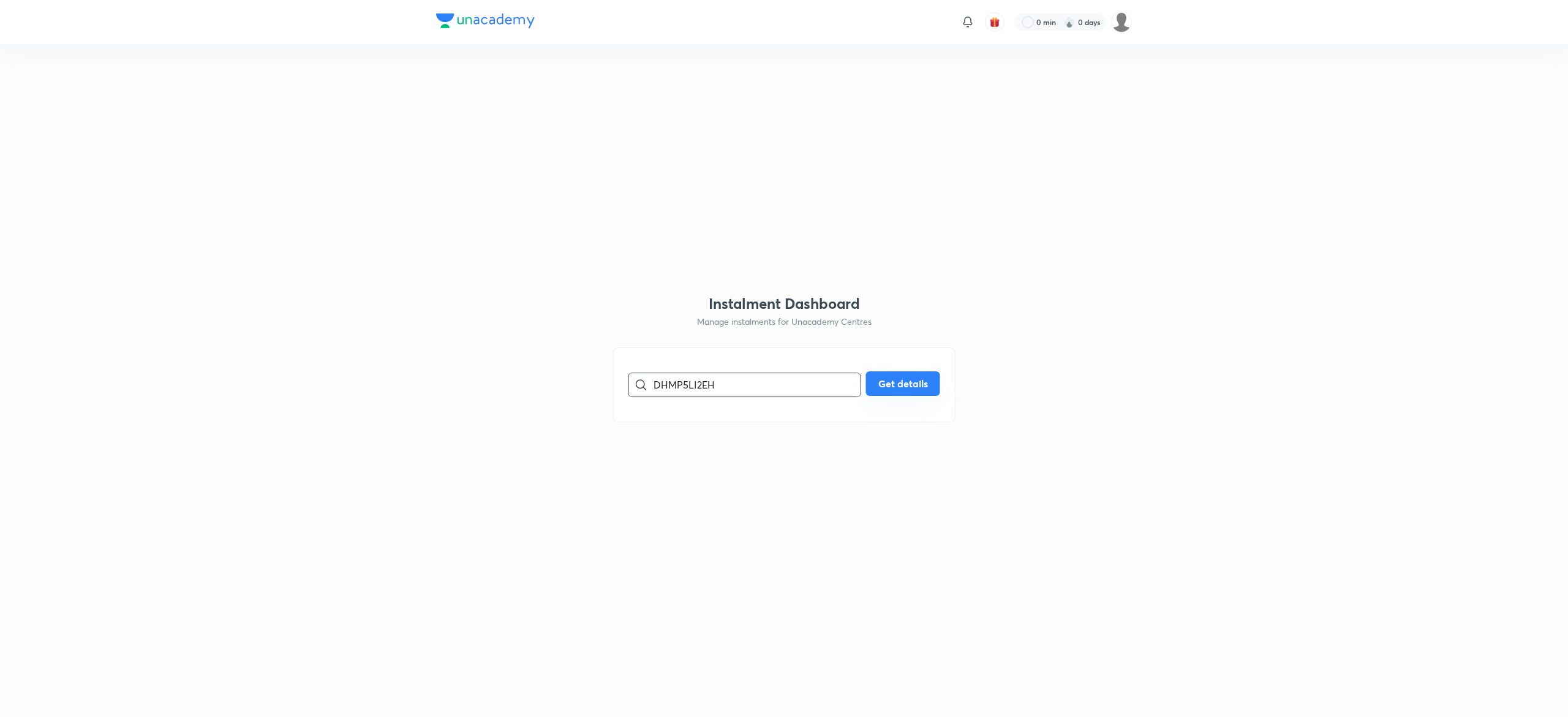 type on "DHMP5LI2EH" 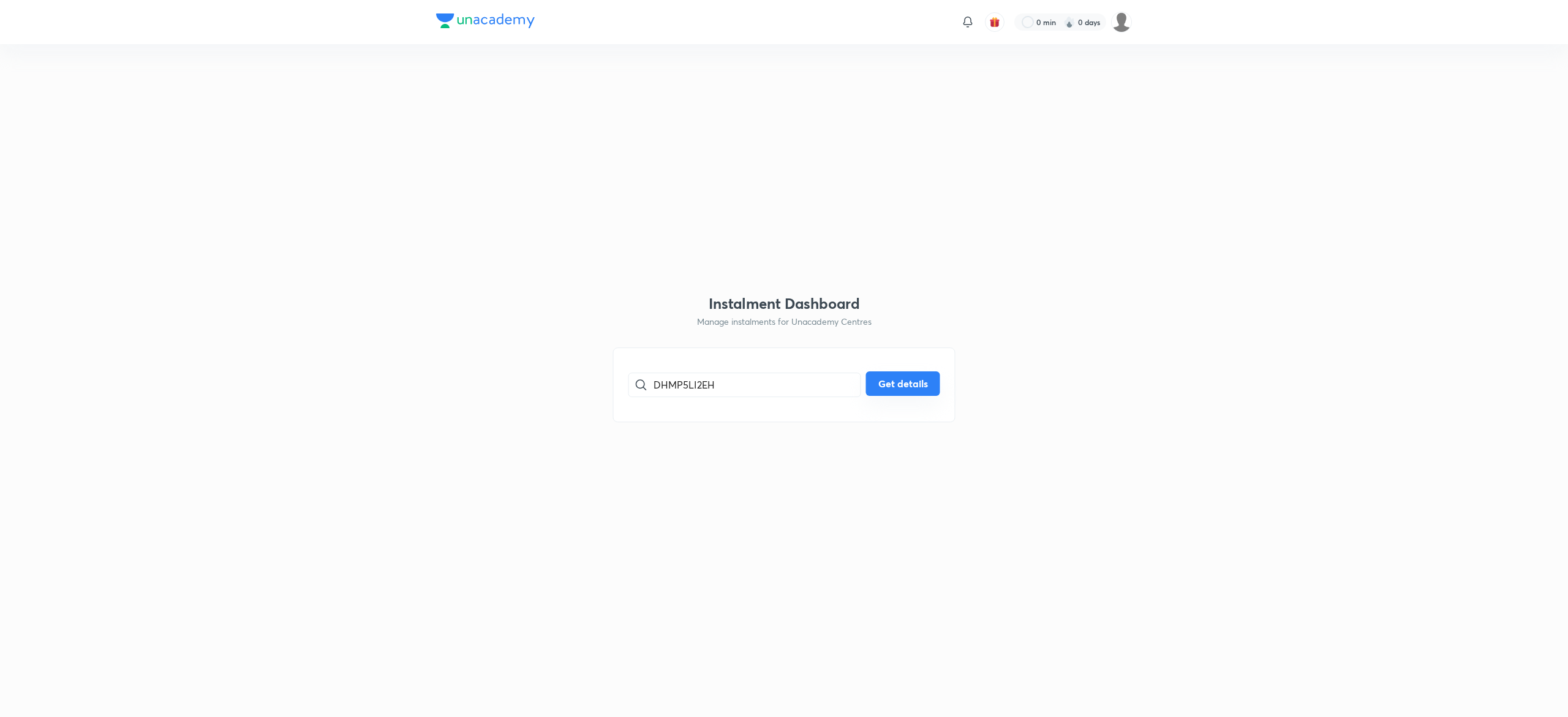 click on "Get details" at bounding box center (903, 384) 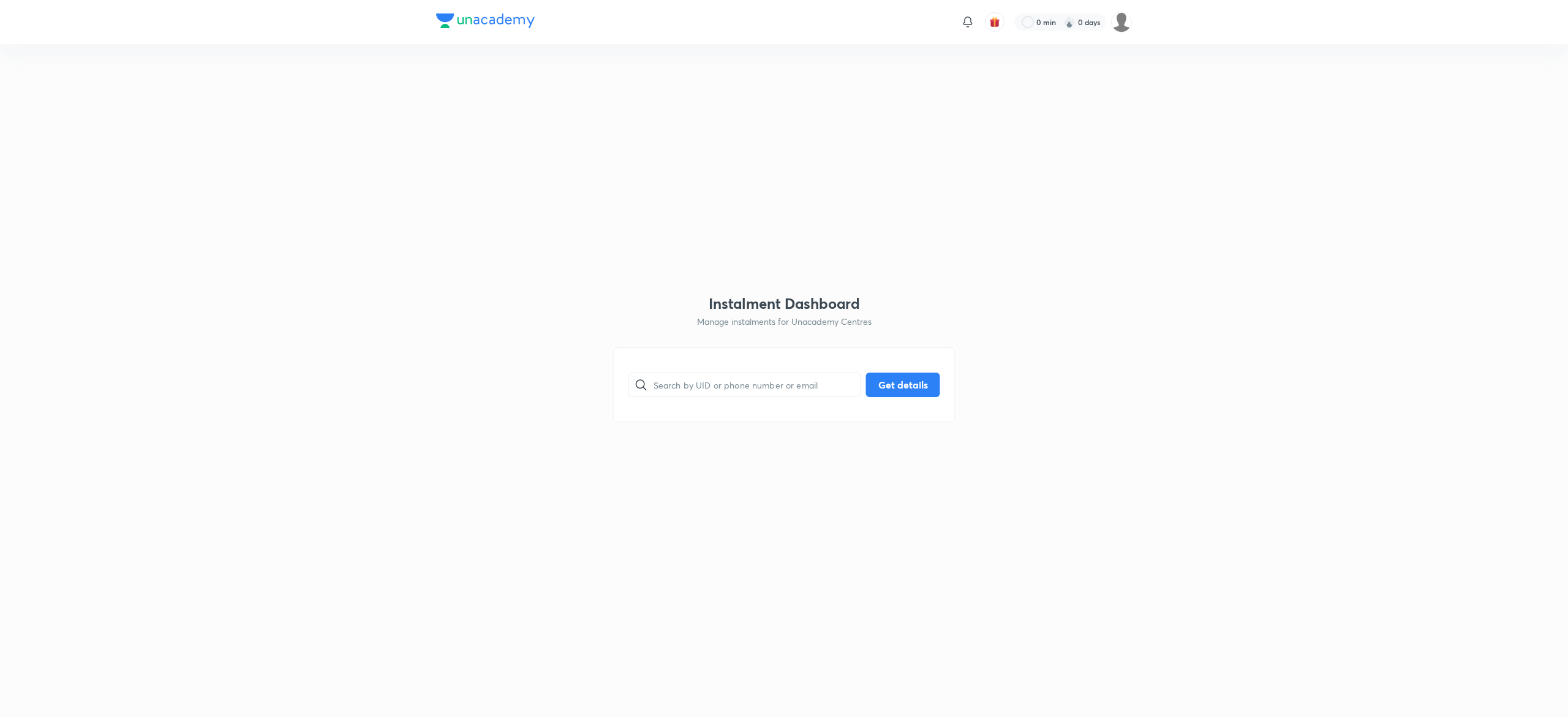 scroll, scrollTop: 0, scrollLeft: 0, axis: both 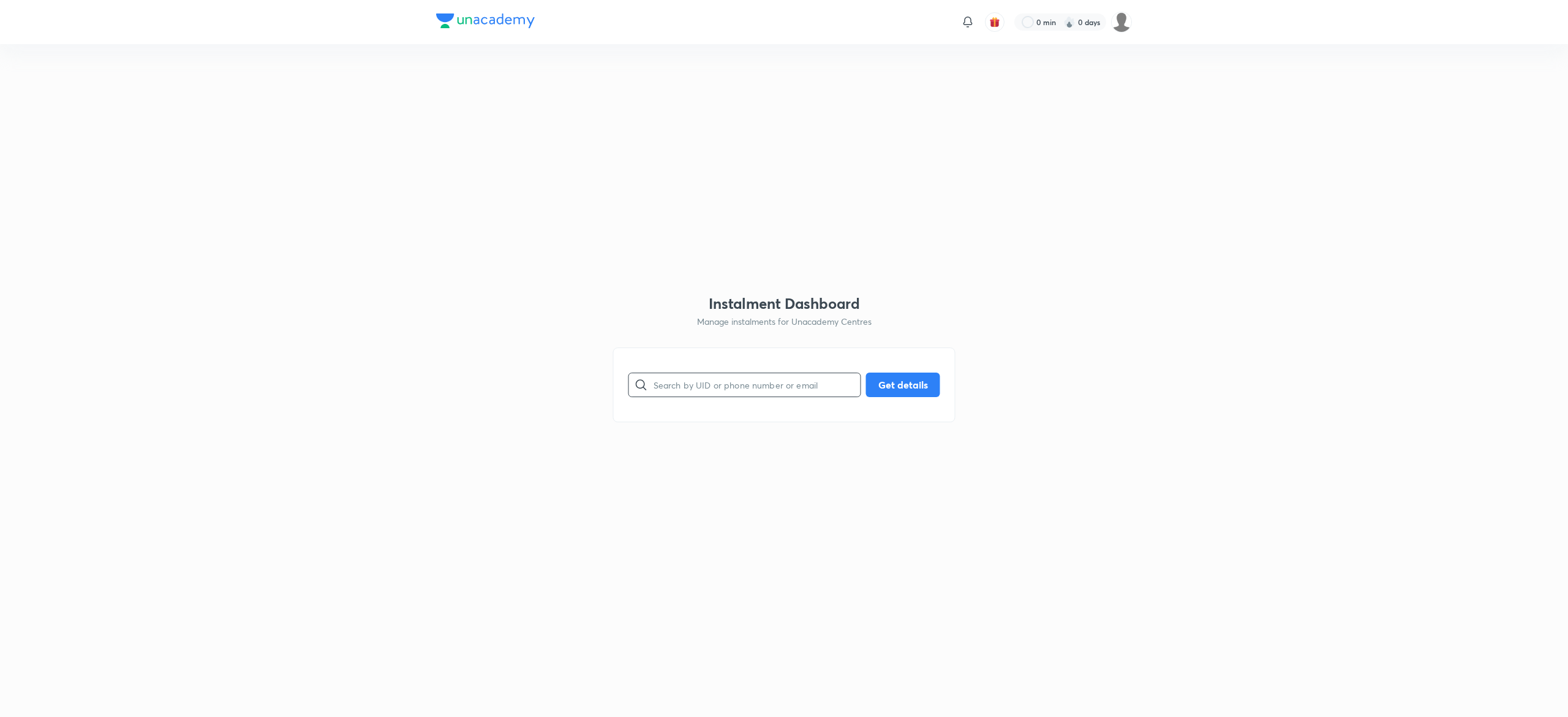 click at bounding box center [757, 384] 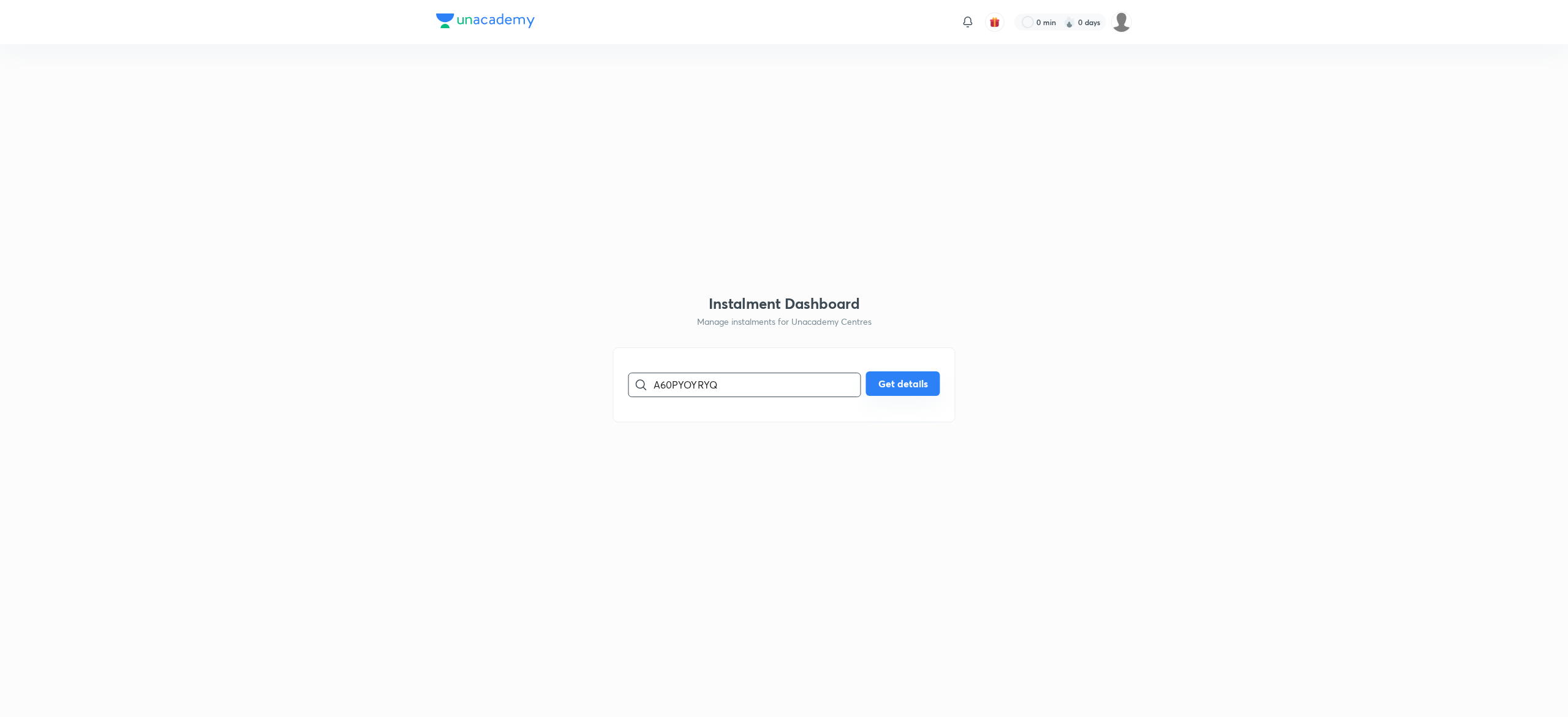 type on "A60PYOYRYQ" 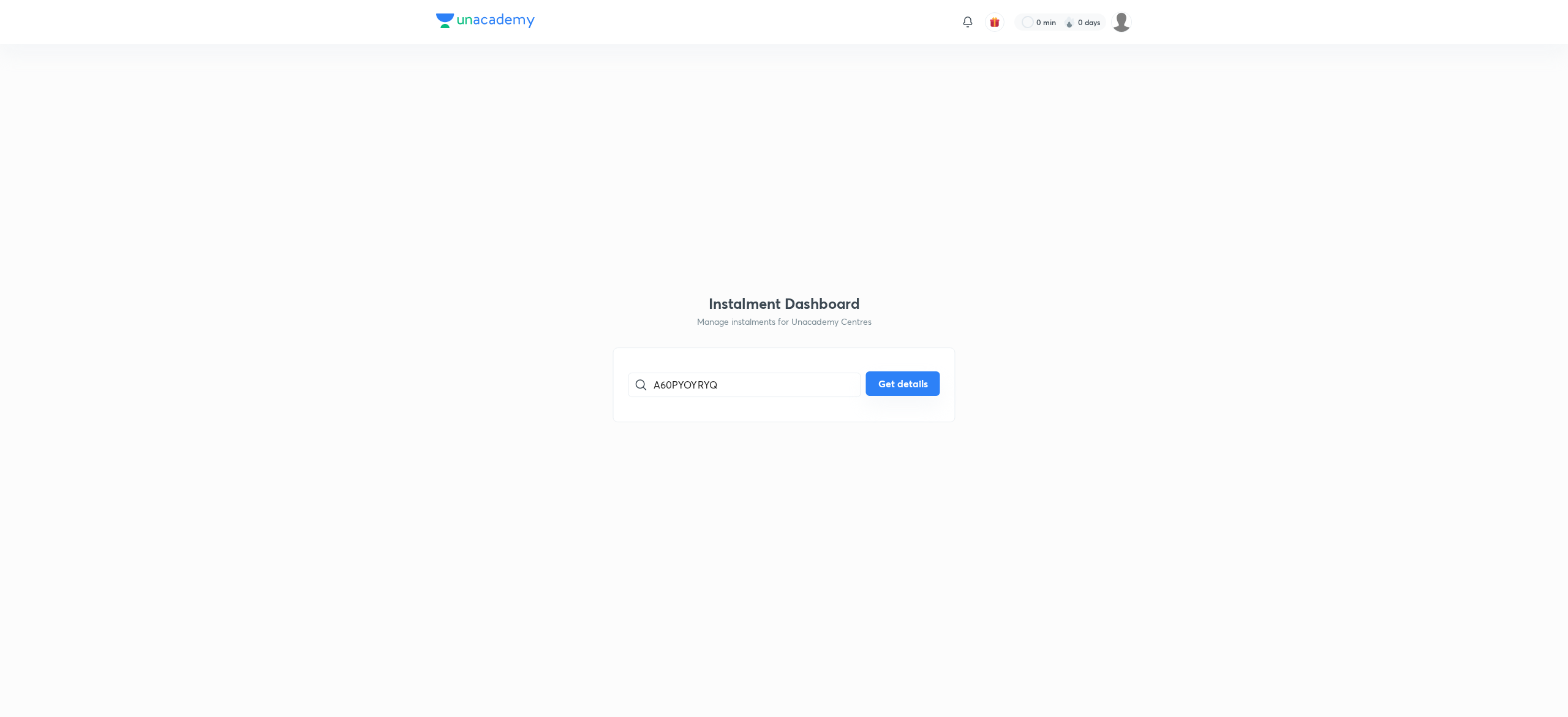 click on "Get details" at bounding box center (903, 384) 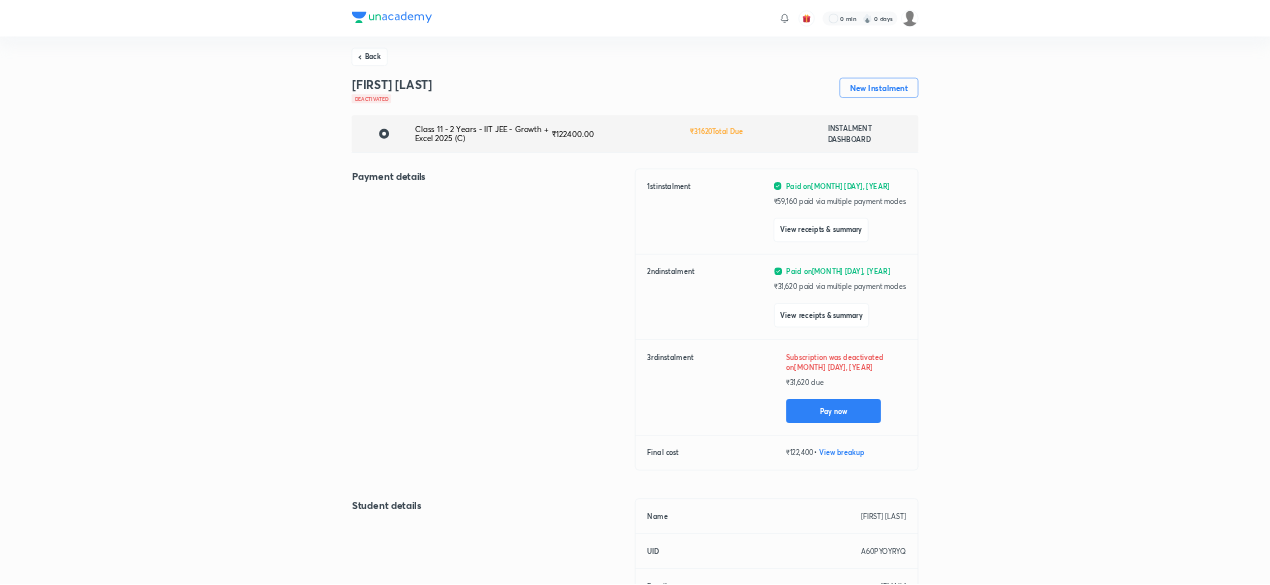scroll, scrollTop: 0, scrollLeft: 0, axis: both 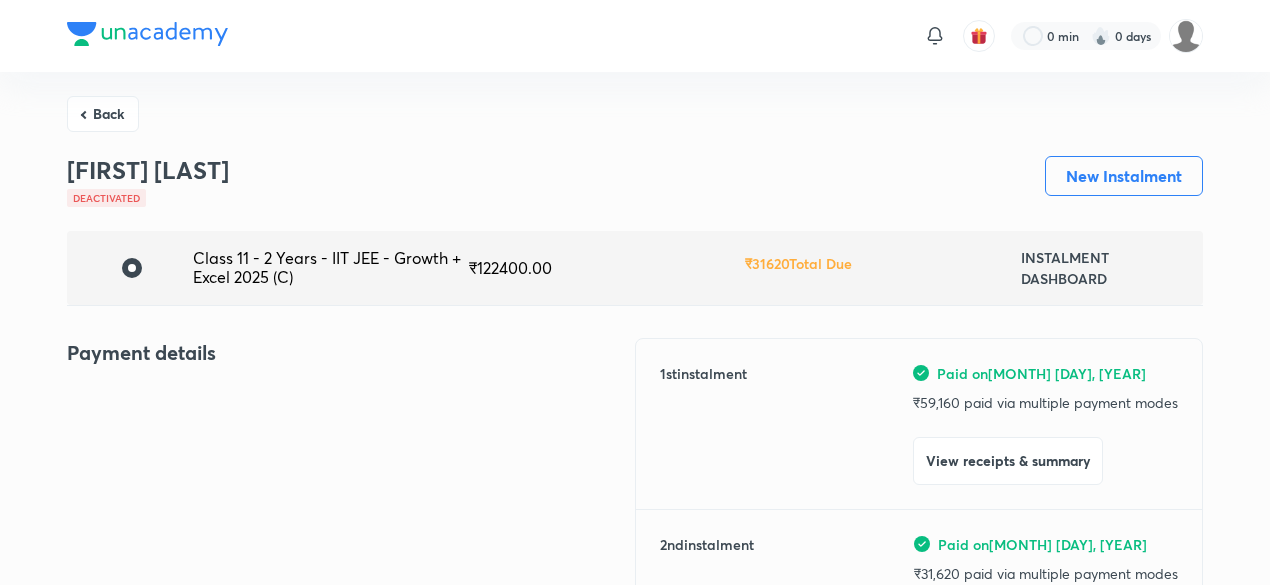 drag, startPoint x: 2558, startPoint y: 0, endPoint x: 682, endPoint y: 201, distance: 1886.7372 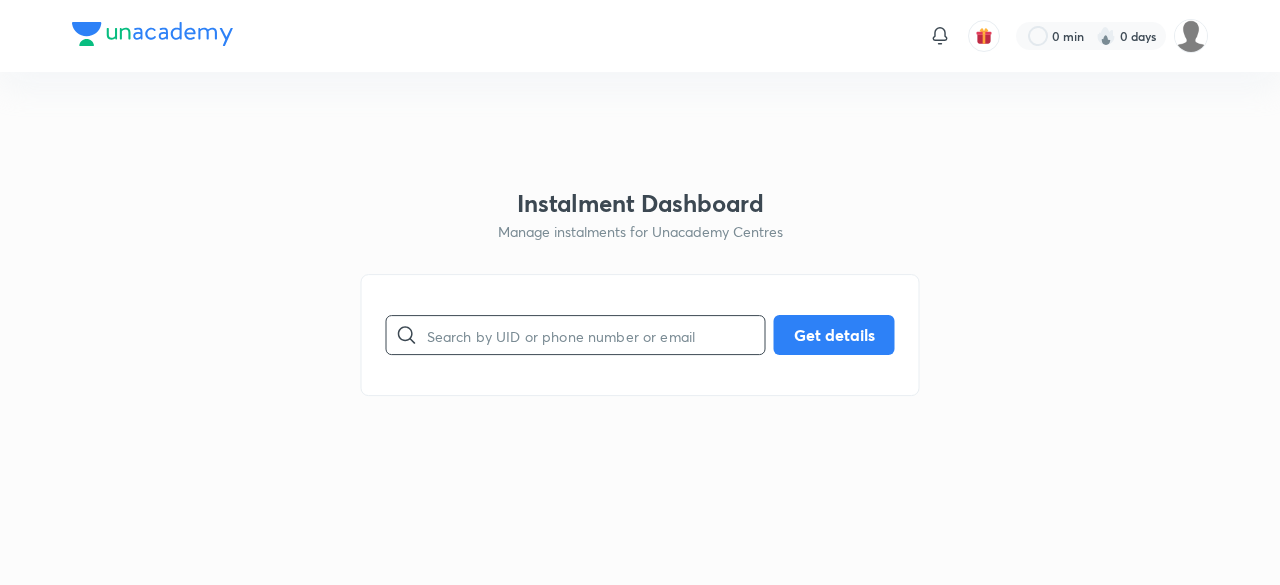 scroll, scrollTop: 0, scrollLeft: 0, axis: both 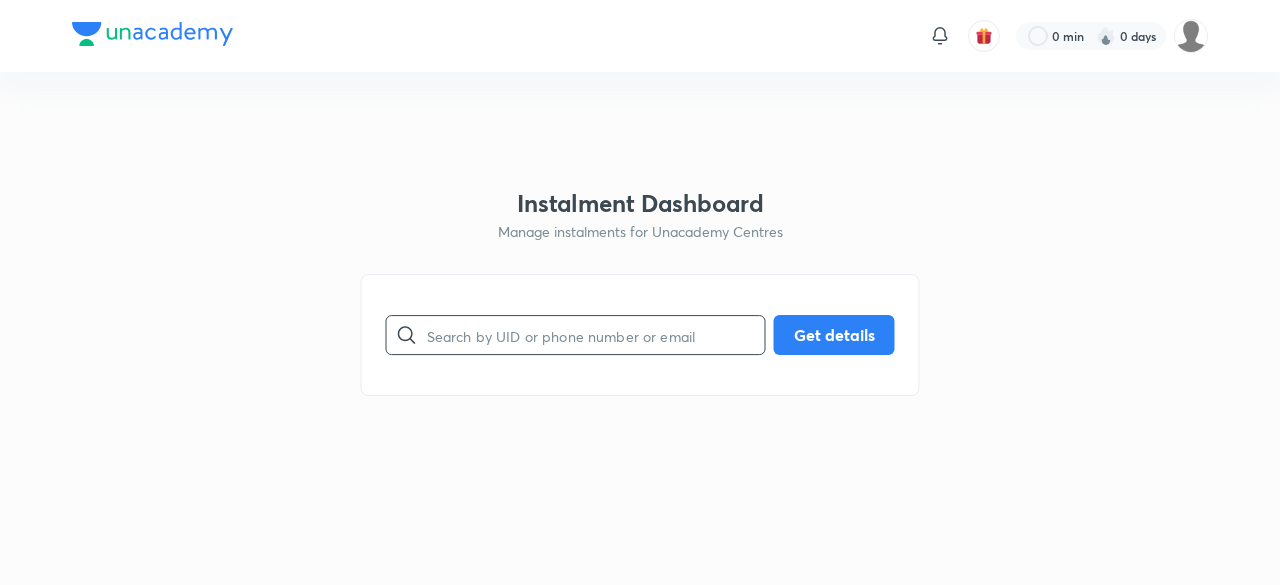 click at bounding box center [596, 335] 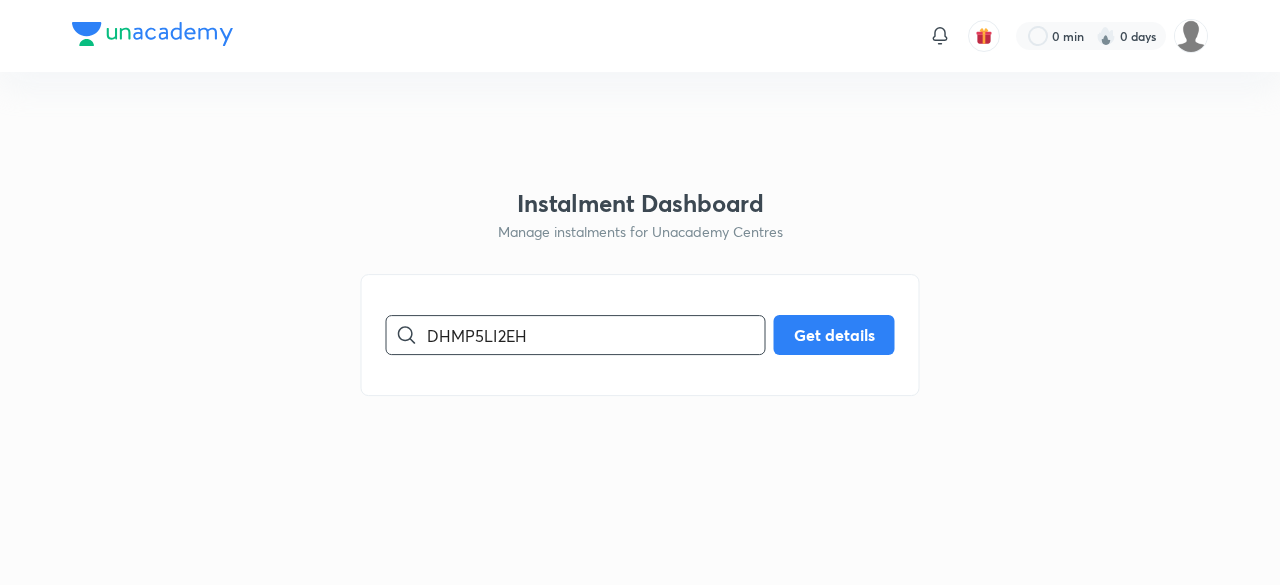 type on "DHMP5LI2EH" 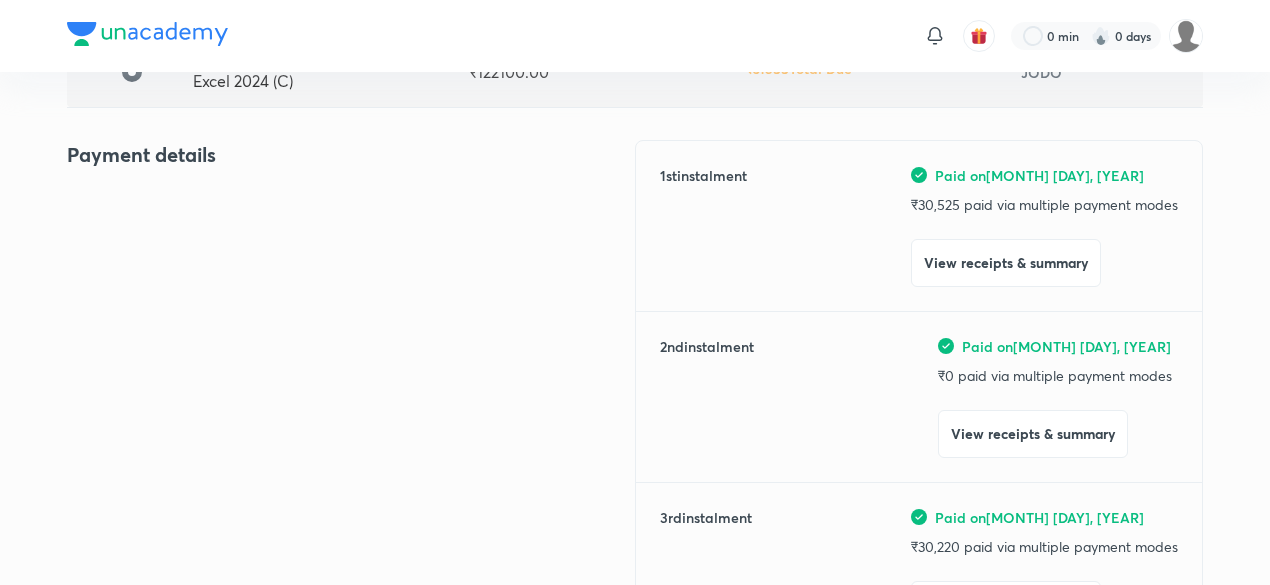 scroll, scrollTop: 71, scrollLeft: 0, axis: vertical 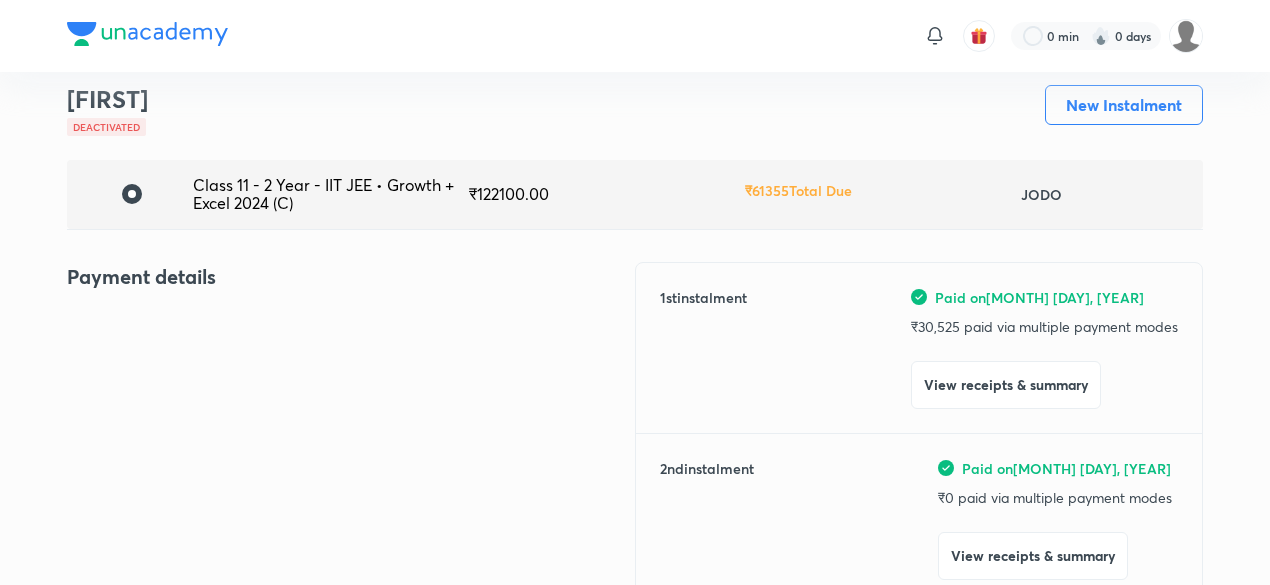 click on "Payment details" at bounding box center (351, 711) 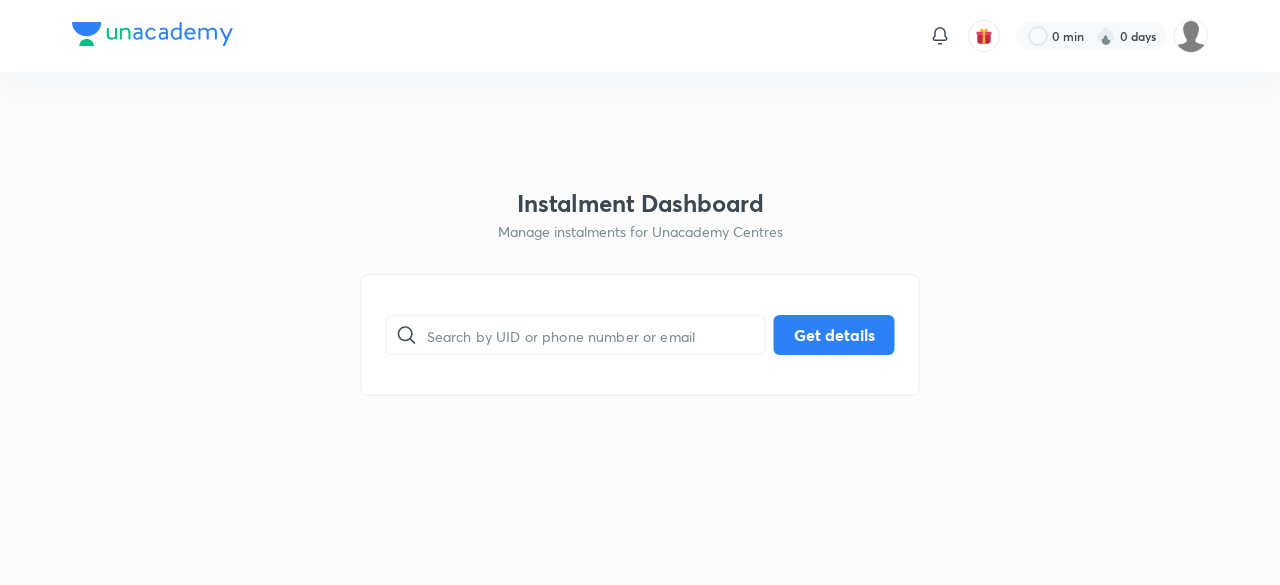 scroll, scrollTop: 0, scrollLeft: 0, axis: both 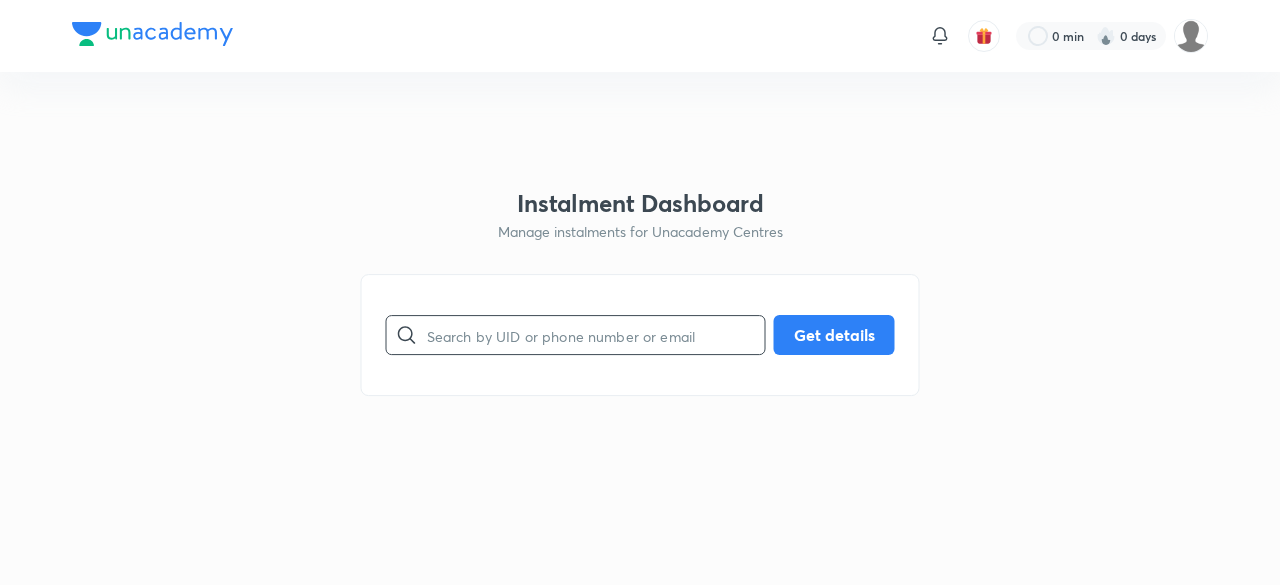 paste on "DHMP5LI2EH" 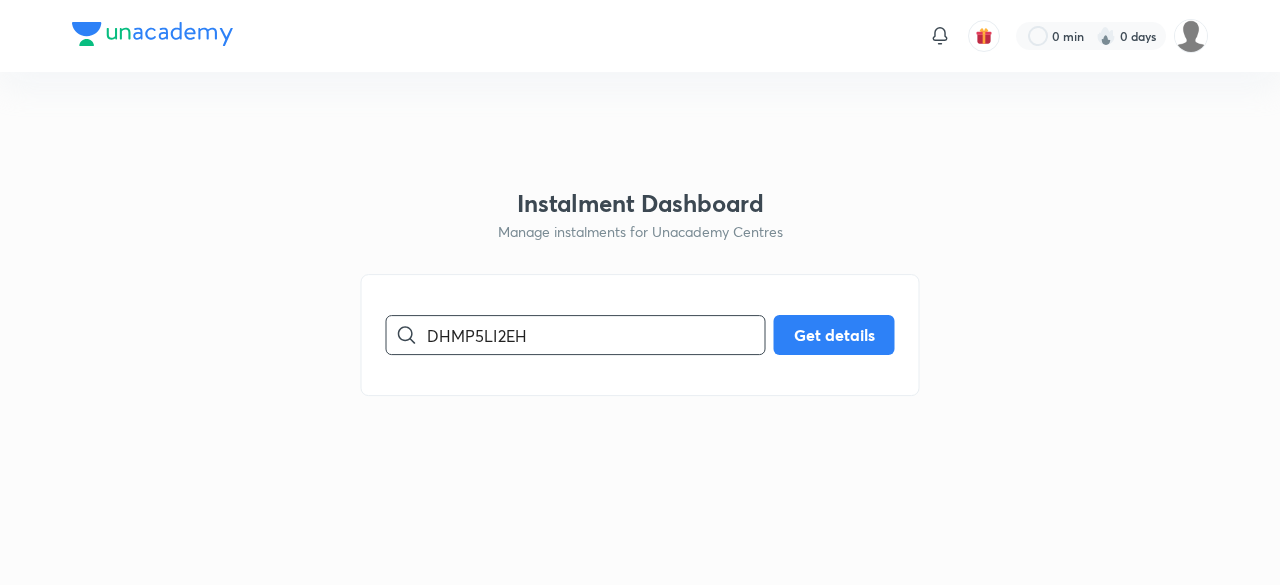 type on "DHMP5LI2EH" 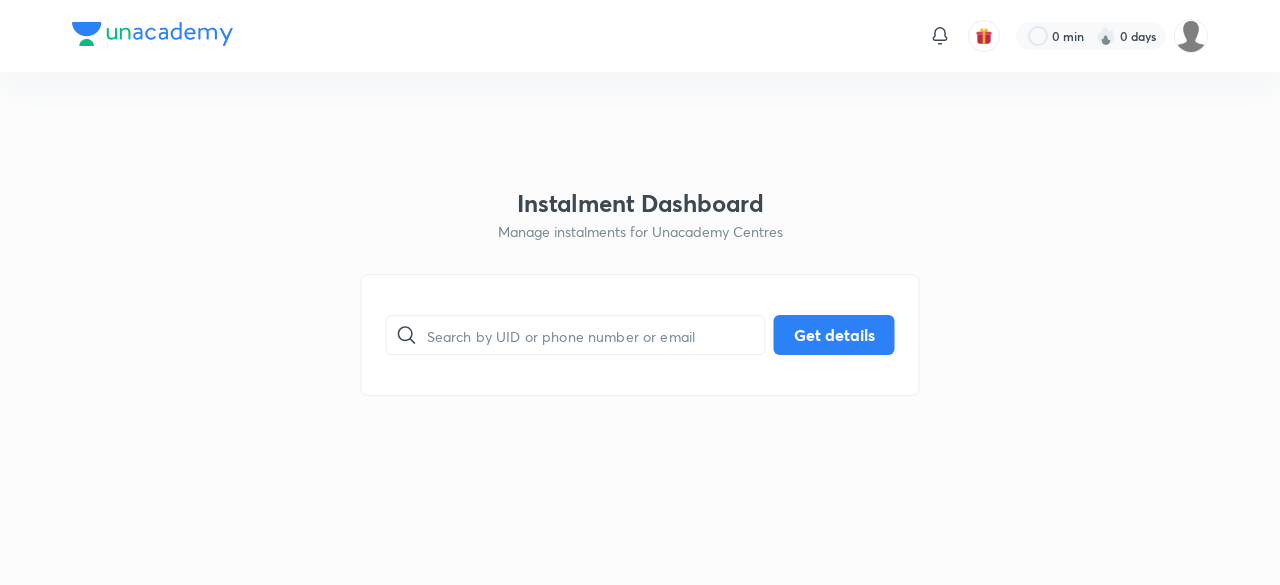 scroll, scrollTop: 0, scrollLeft: 0, axis: both 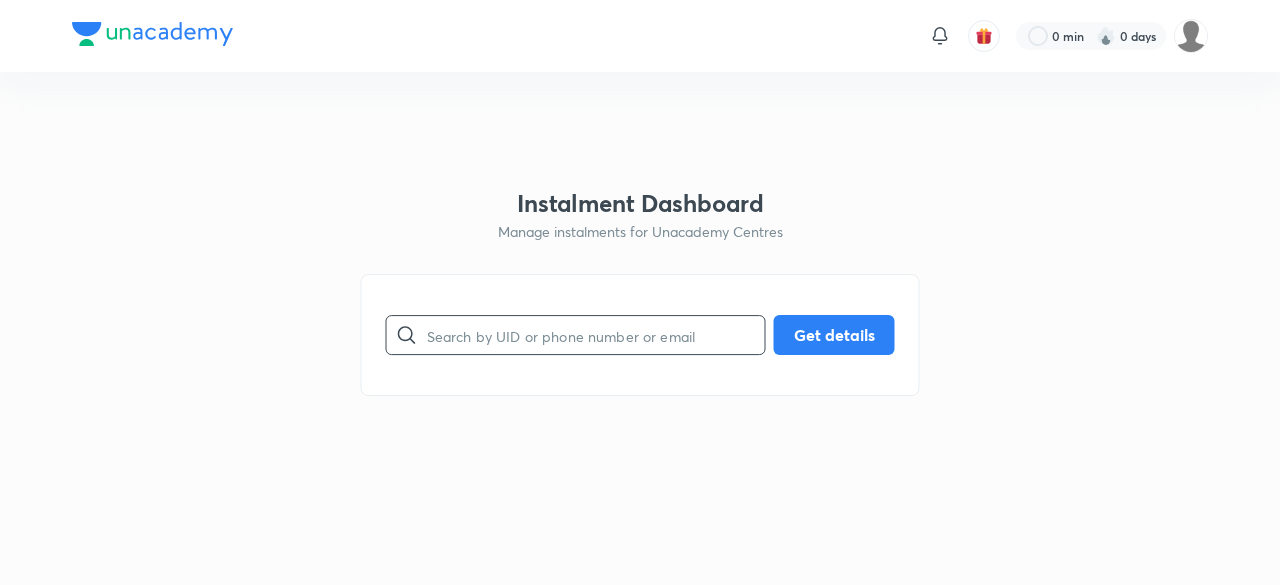 paste on "HQ9JRDBROP" 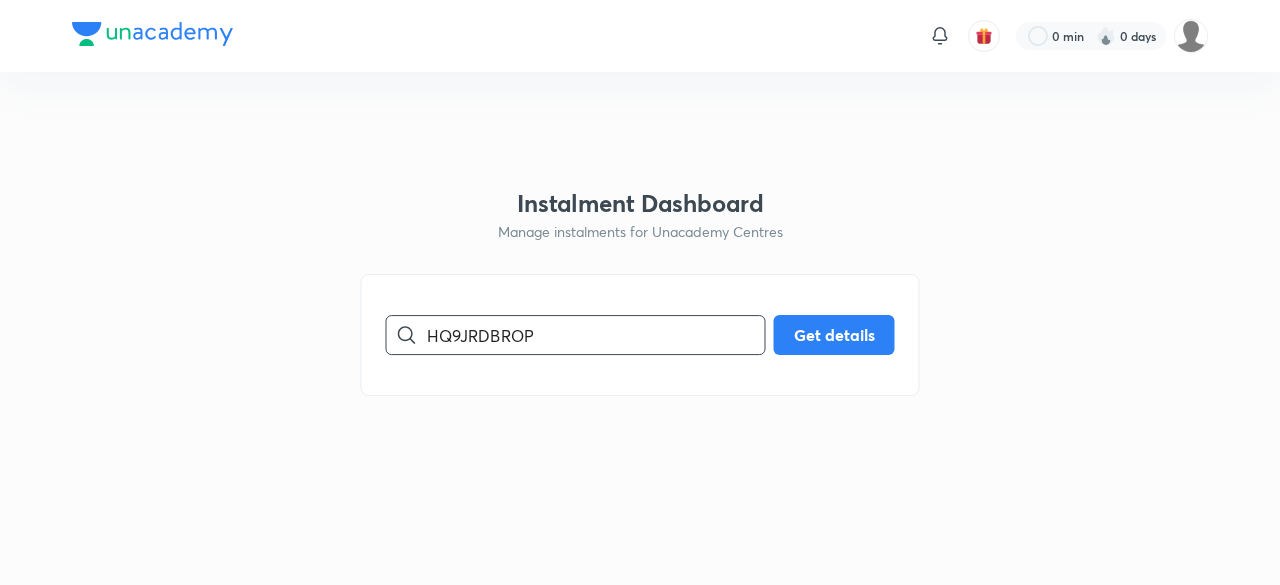 click on "HQ9JRDBROP" at bounding box center (596, 335) 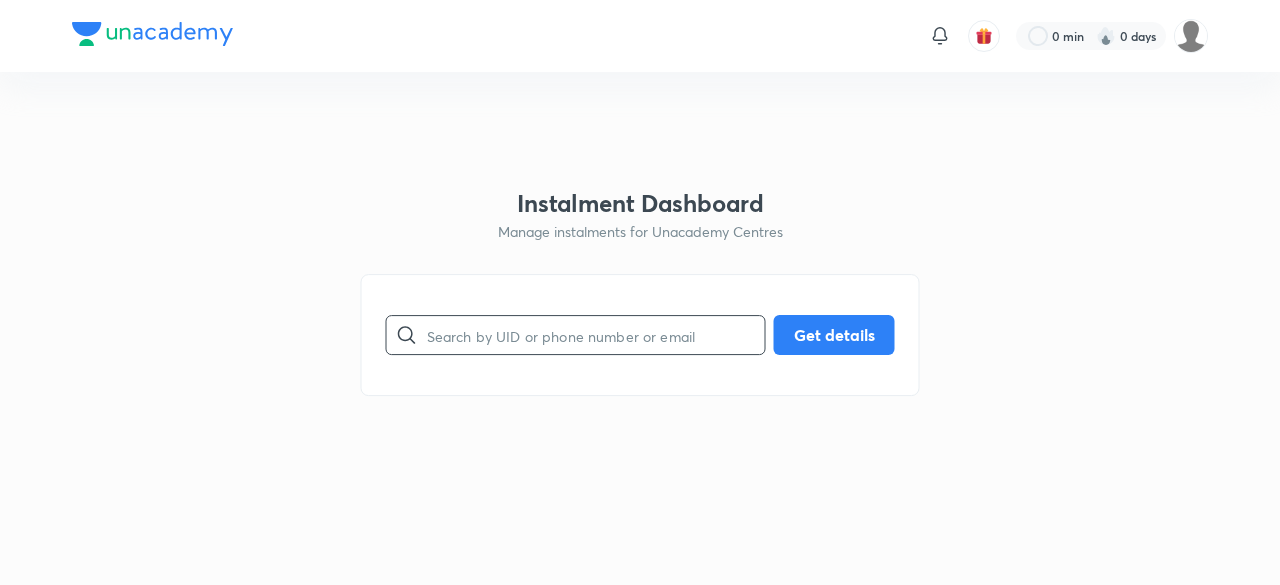 scroll, scrollTop: 0, scrollLeft: 0, axis: both 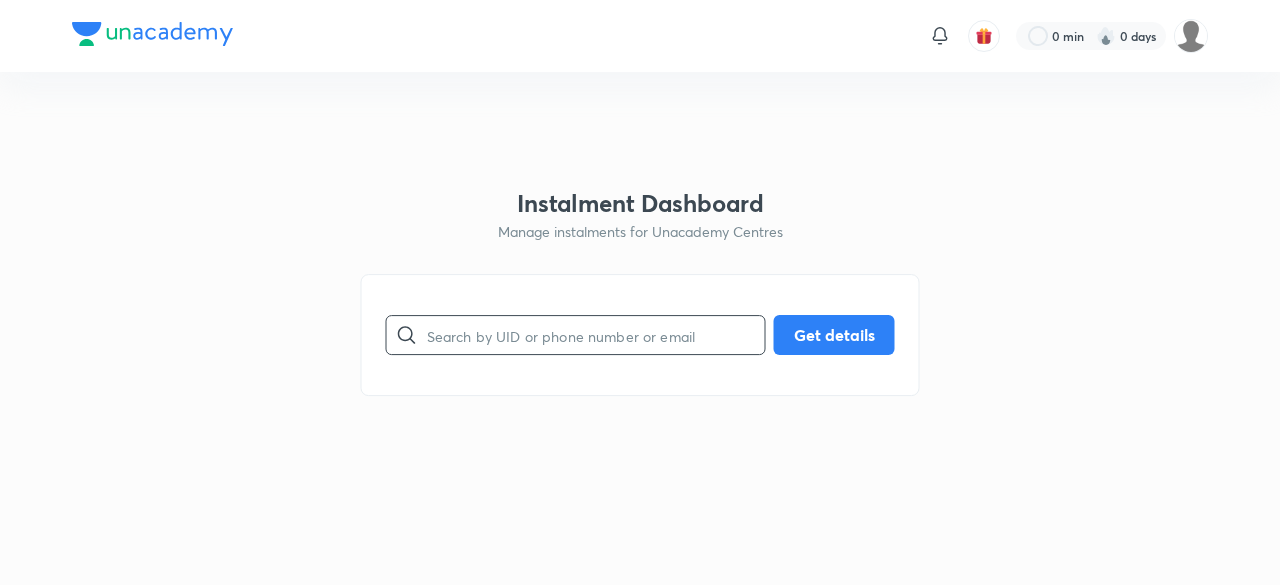 click at bounding box center [596, 335] 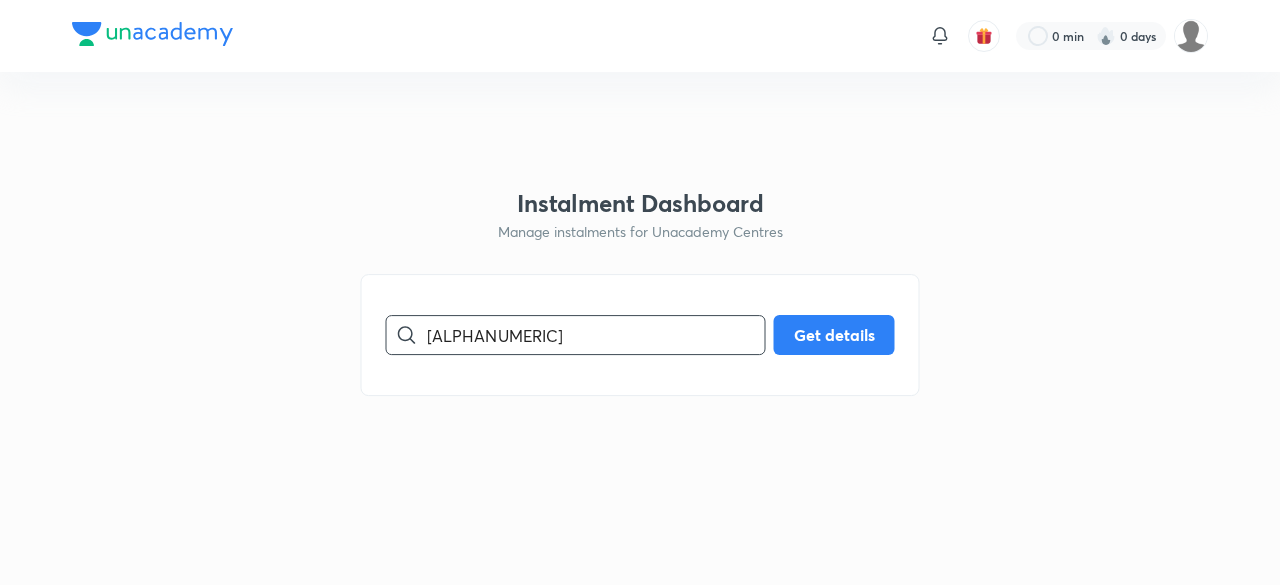 type on "[ALPHANUMERIC]" 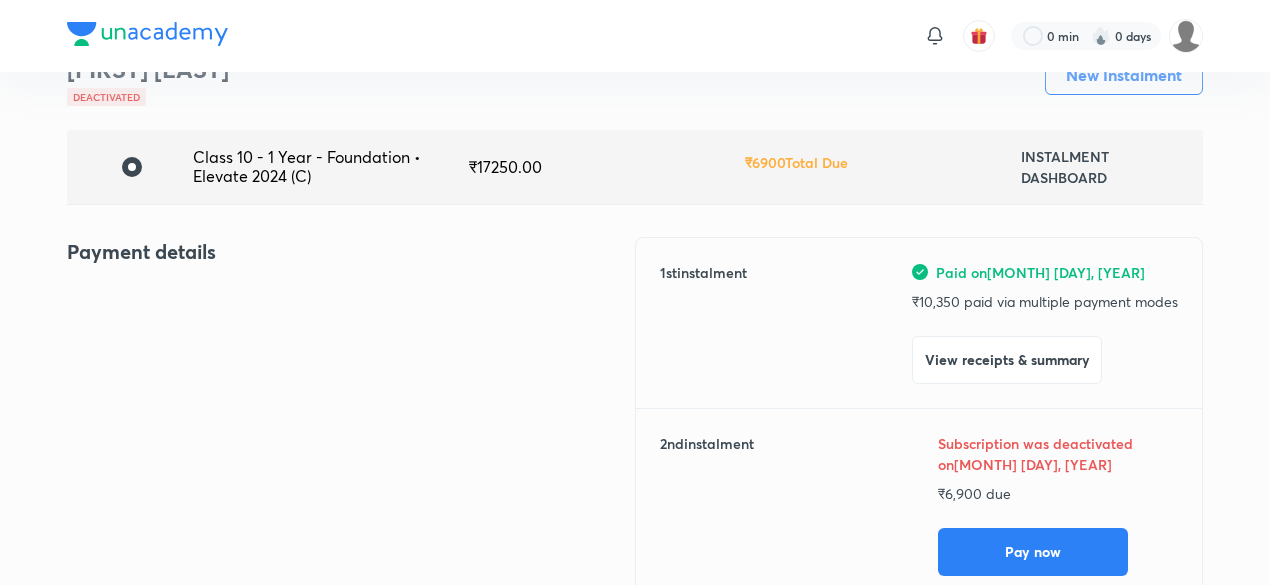 scroll, scrollTop: 0, scrollLeft: 0, axis: both 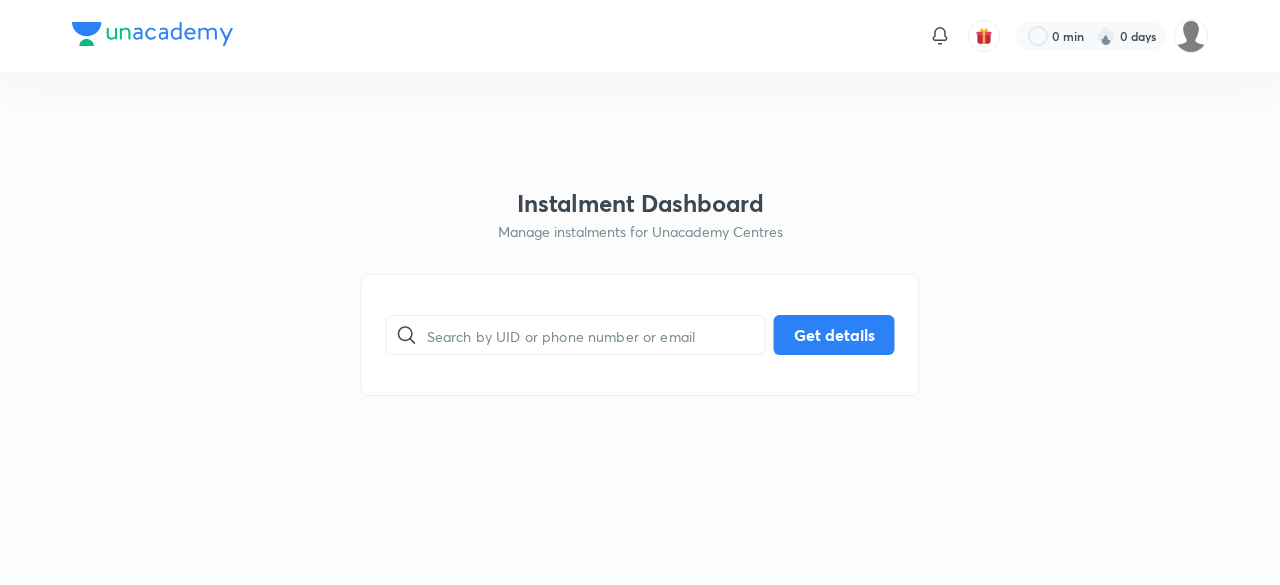 click at bounding box center (596, 335) 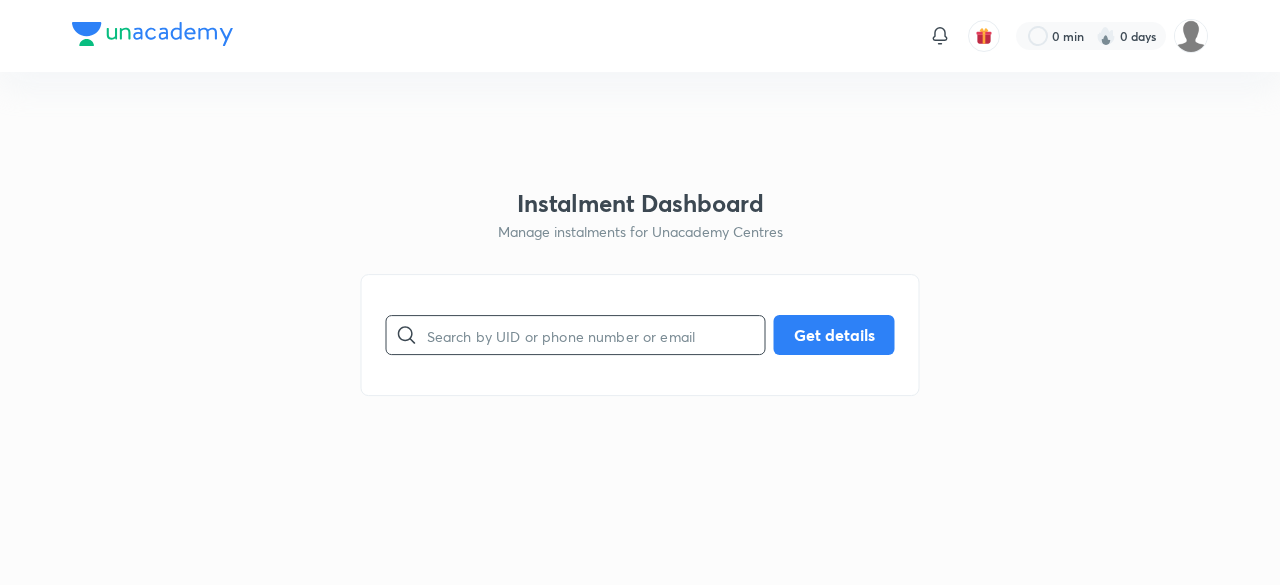 paste on "ADAA3INBC0" 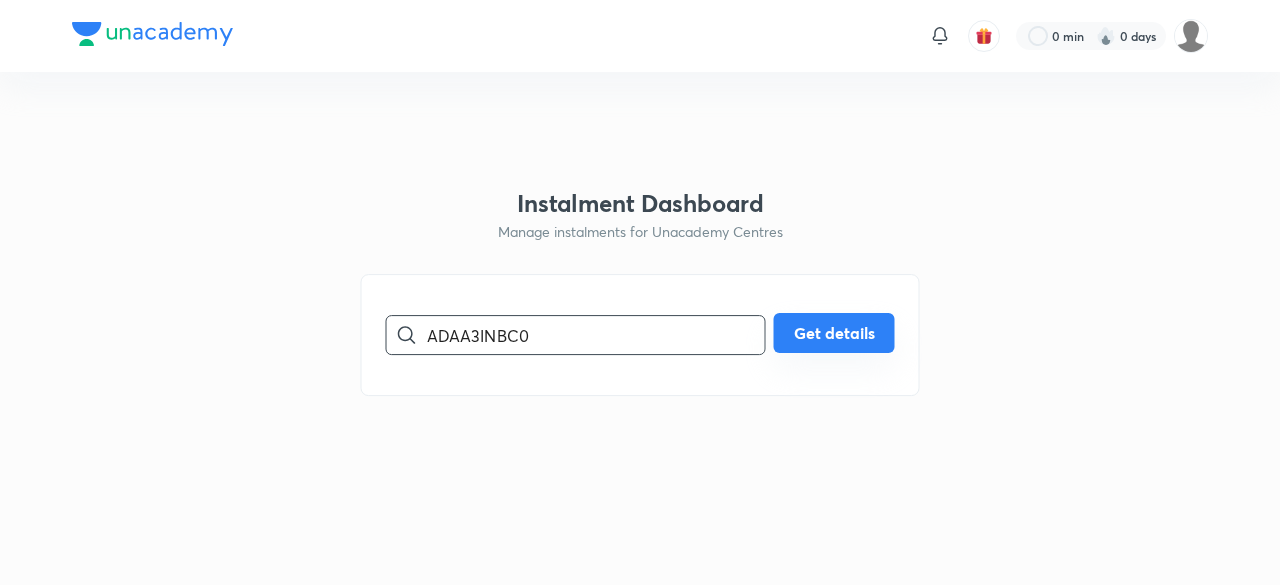 type on "ADAA3INBC0" 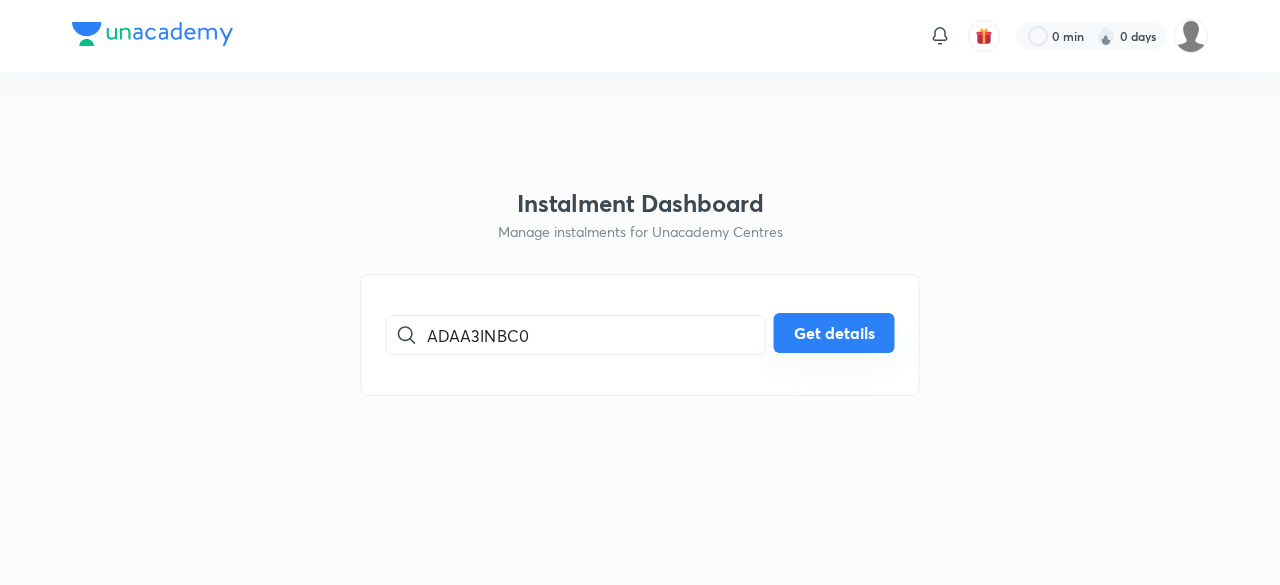 click on "Get details" at bounding box center (834, 333) 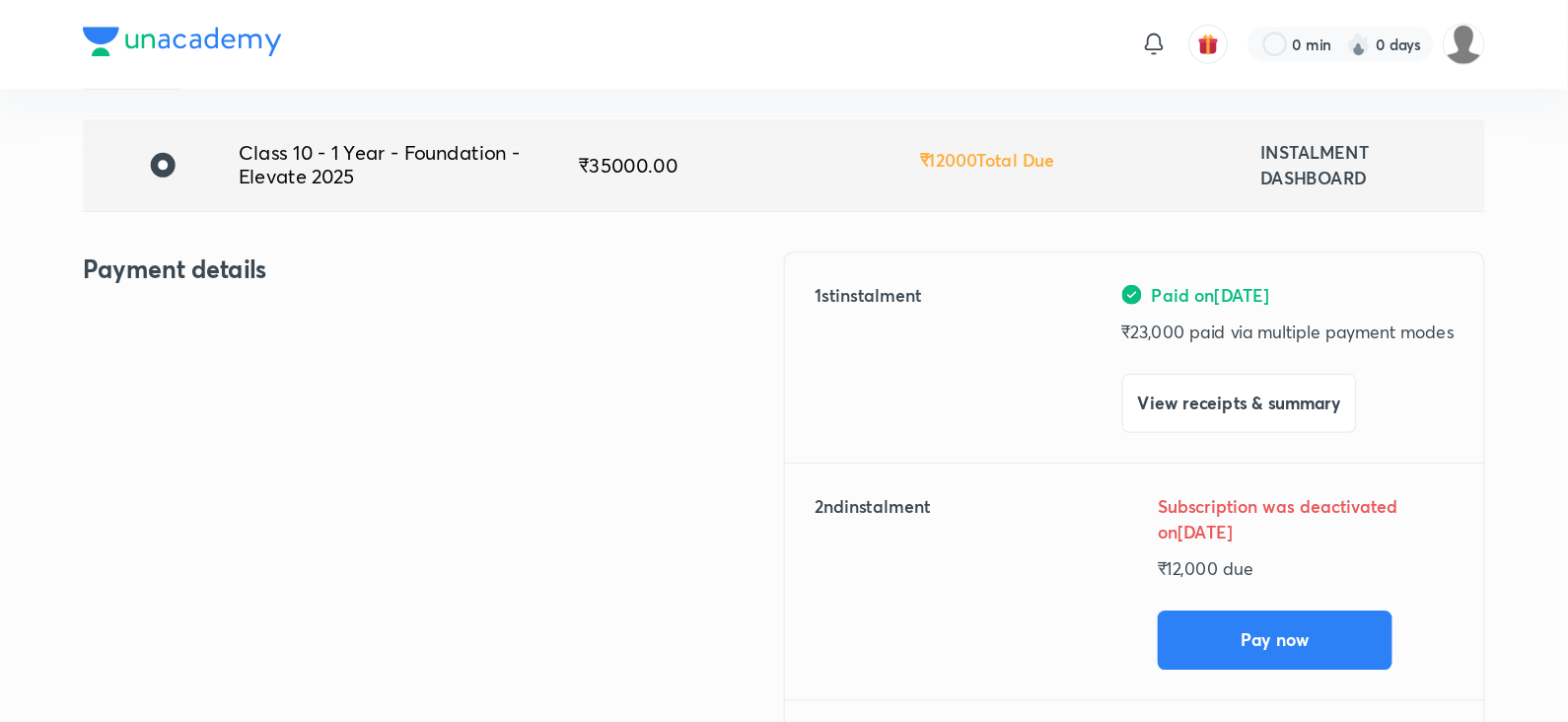 scroll, scrollTop: 0, scrollLeft: 0, axis: both 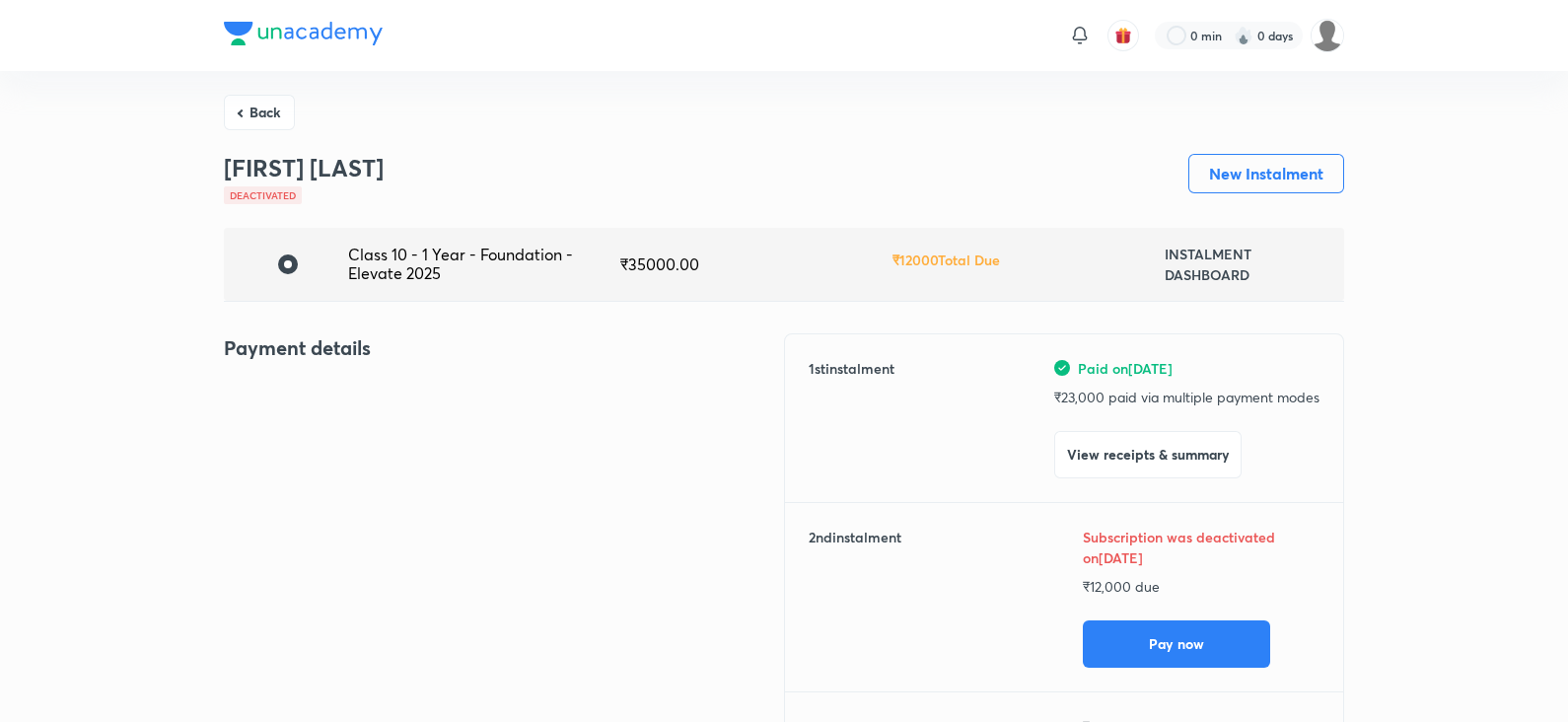 drag, startPoint x: 1231, startPoint y: 1, endPoint x: 663, endPoint y: 599, distance: 824.7594 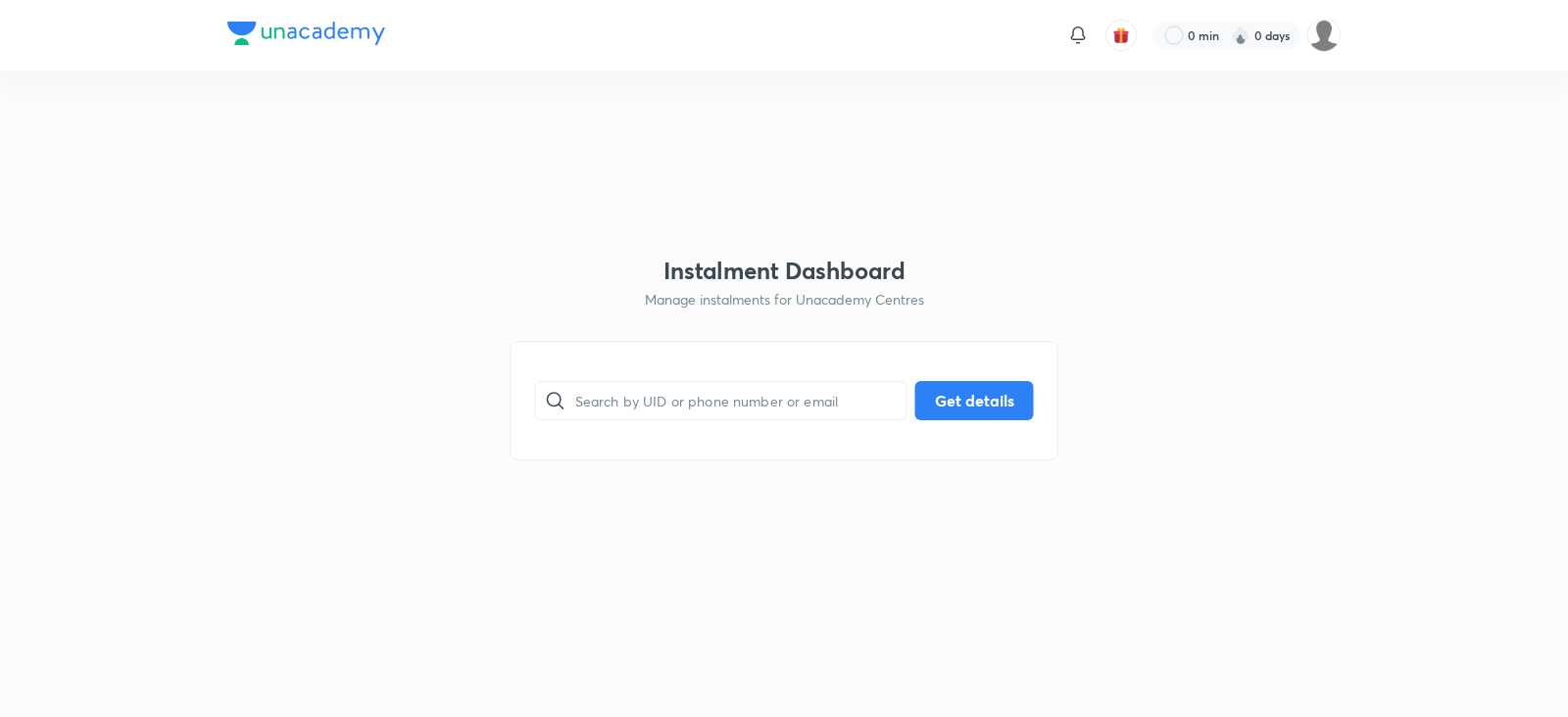 scroll, scrollTop: 0, scrollLeft: 0, axis: both 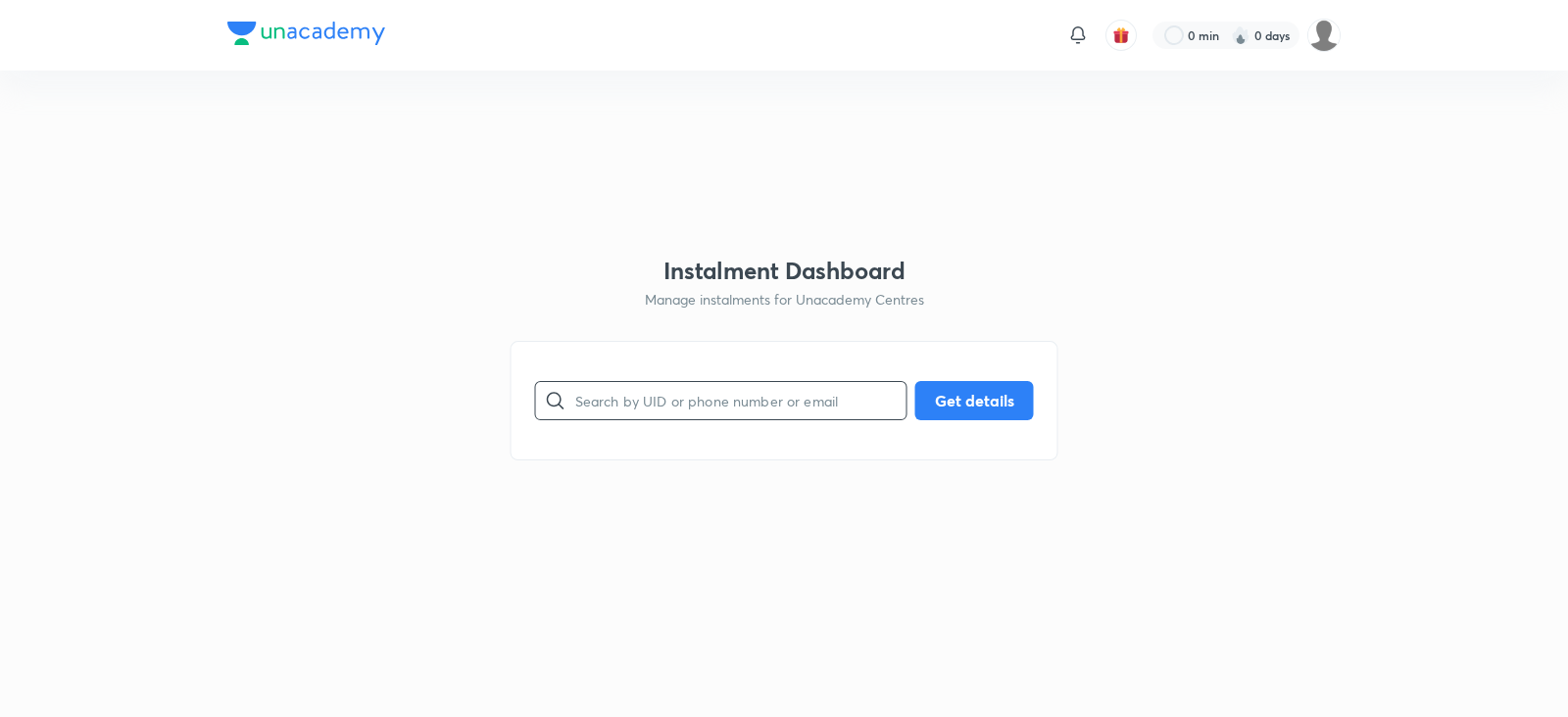 click at bounding box center (741, 400) 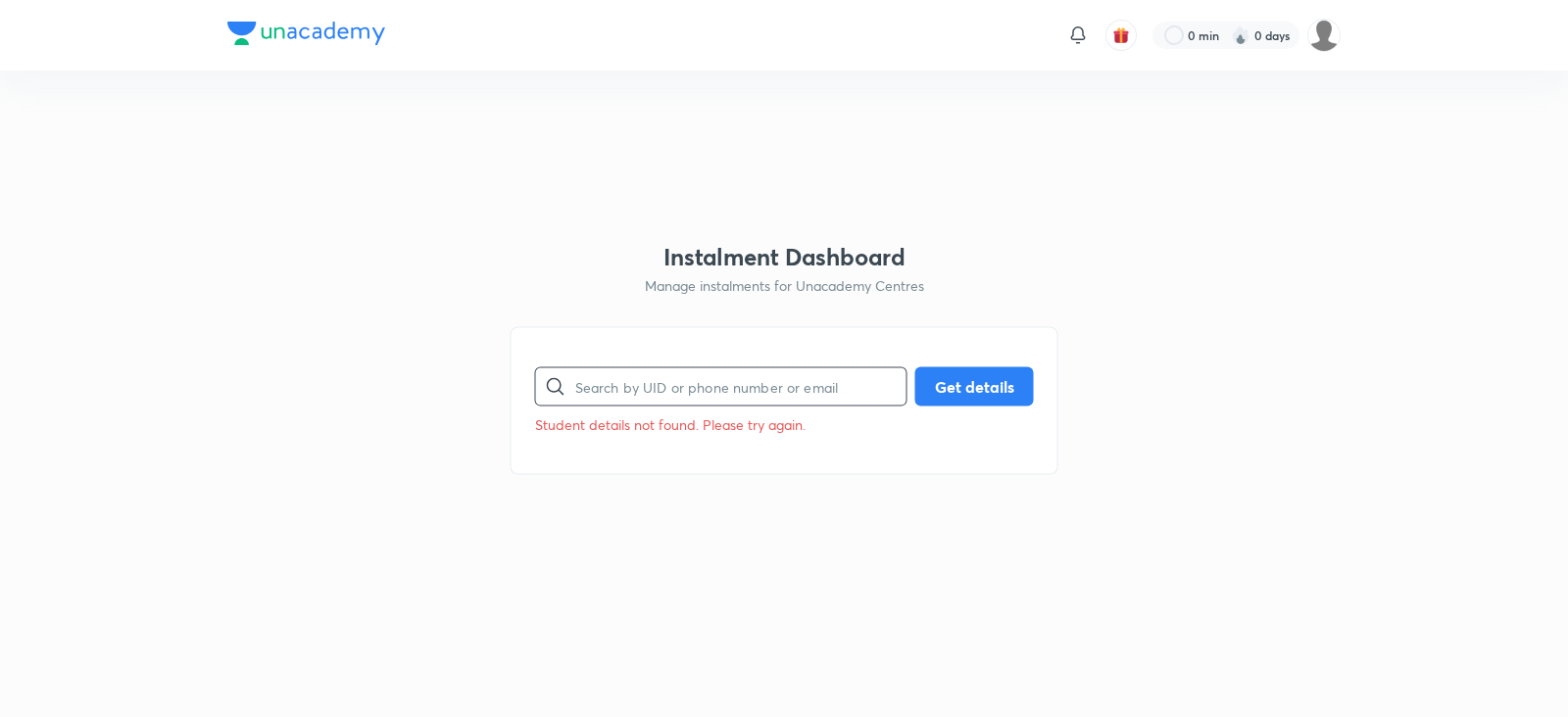 paste on "ADAA3INBC0" 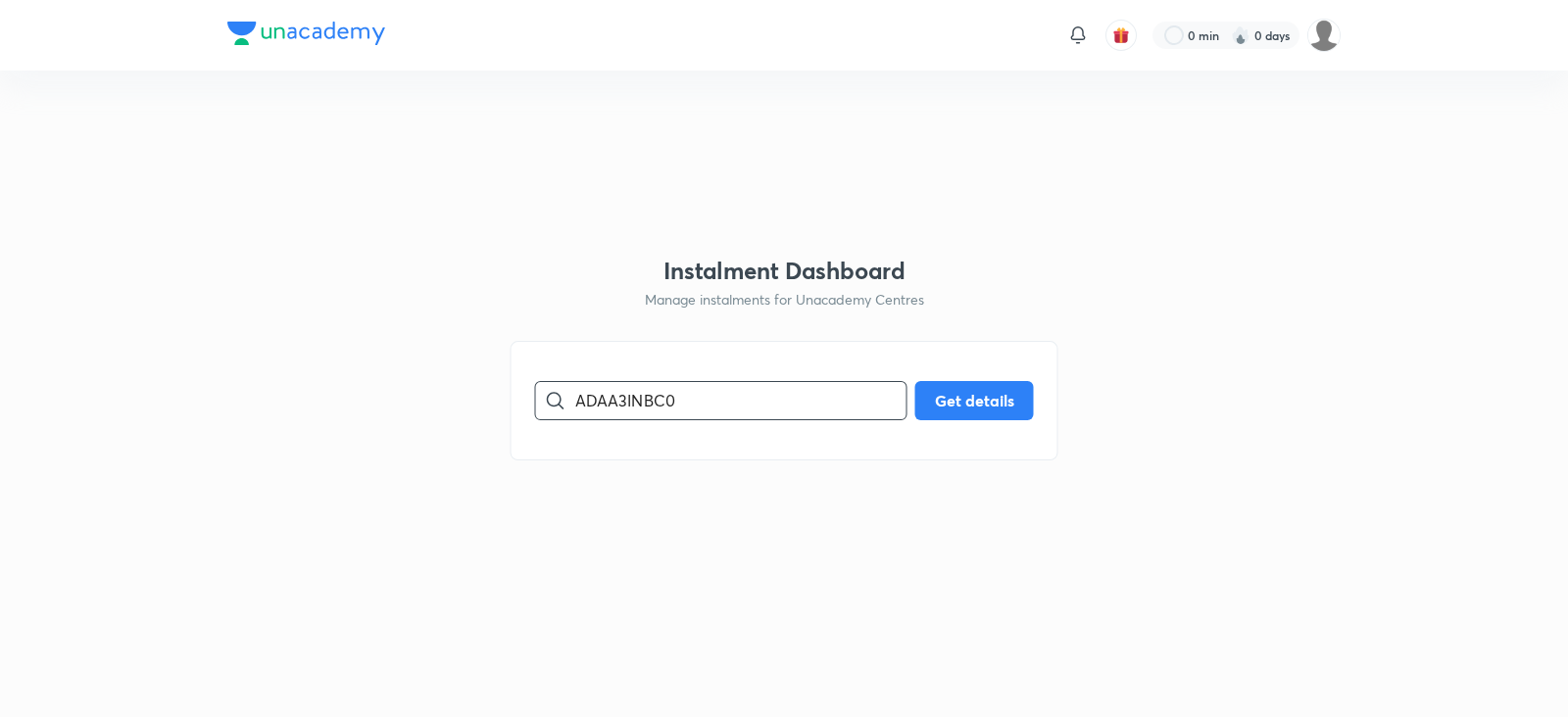 type on "ADAA3INBC0" 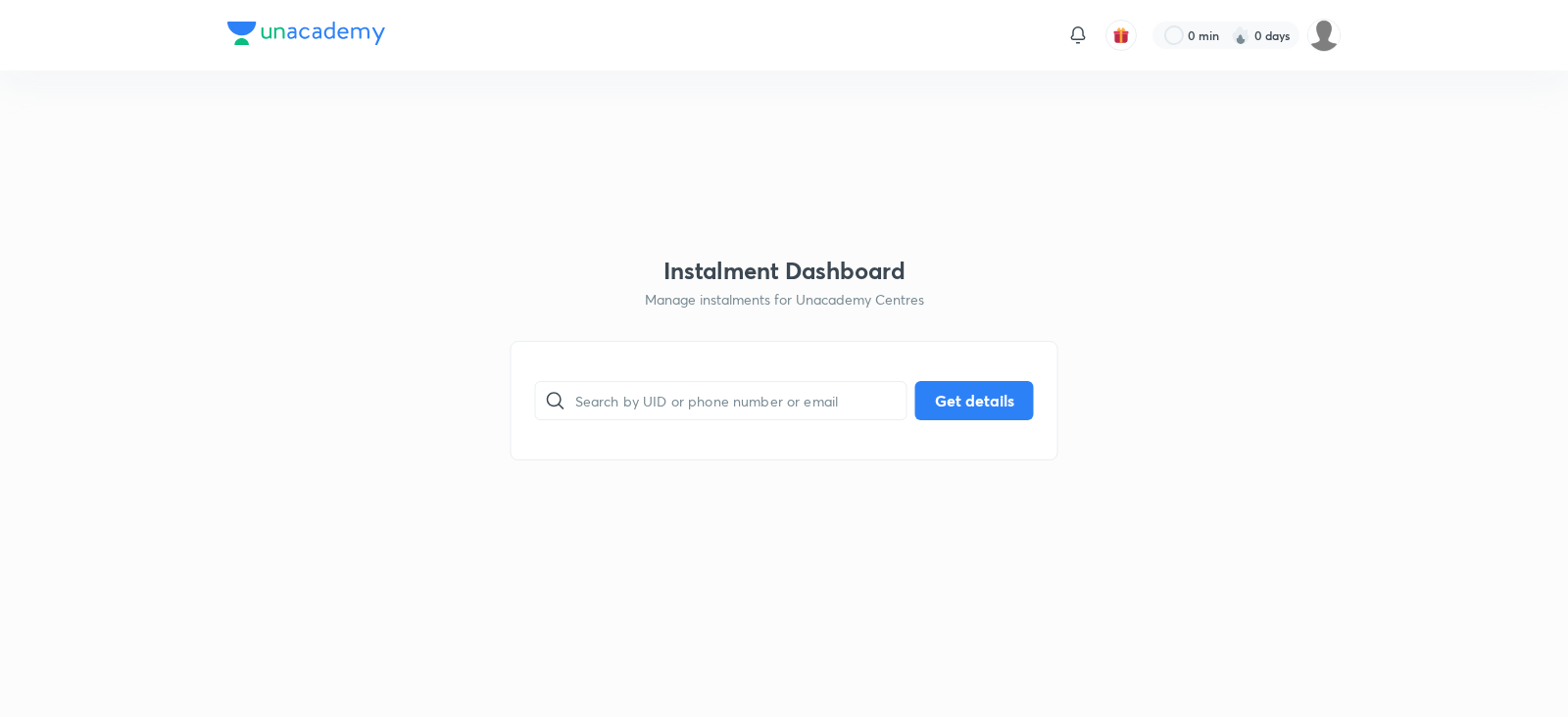 scroll, scrollTop: 0, scrollLeft: 0, axis: both 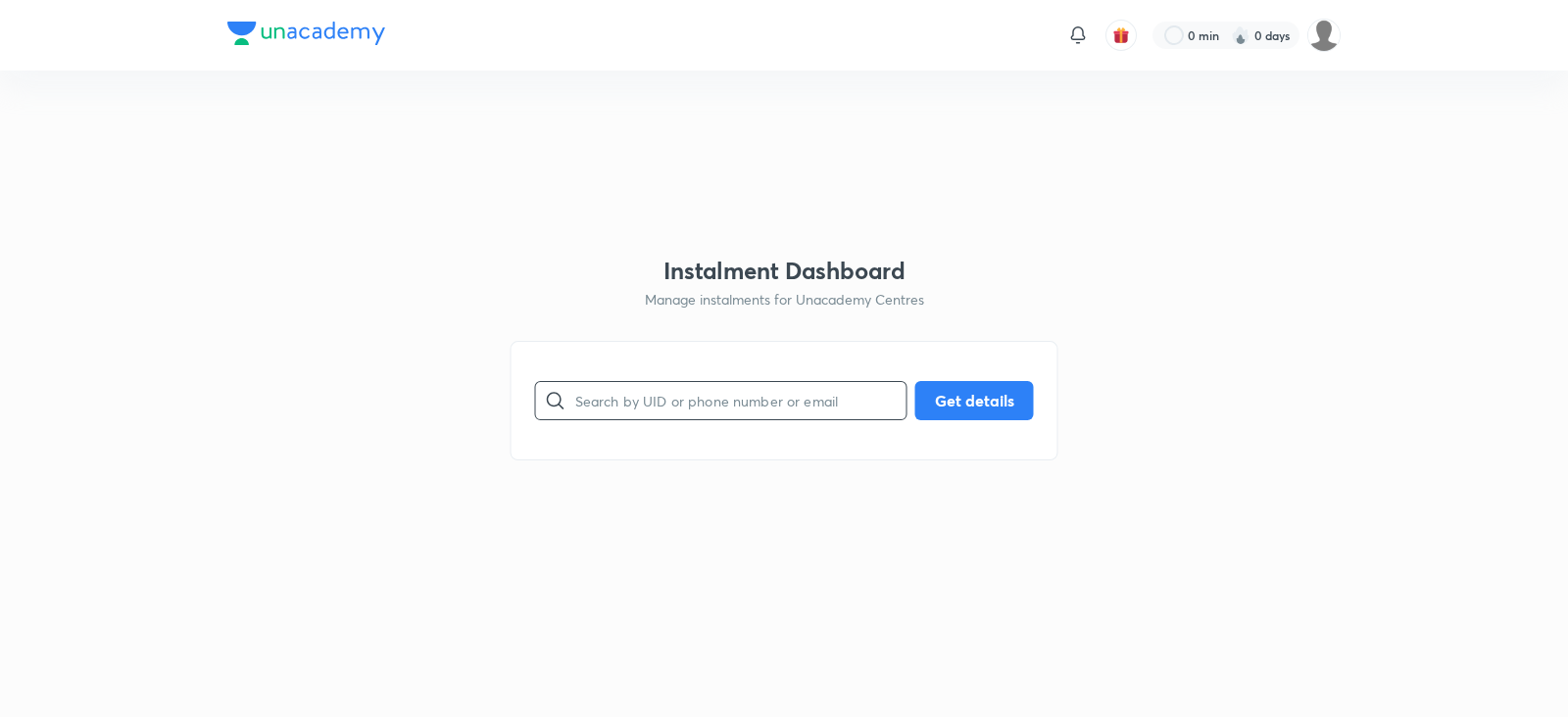click at bounding box center (741, 400) 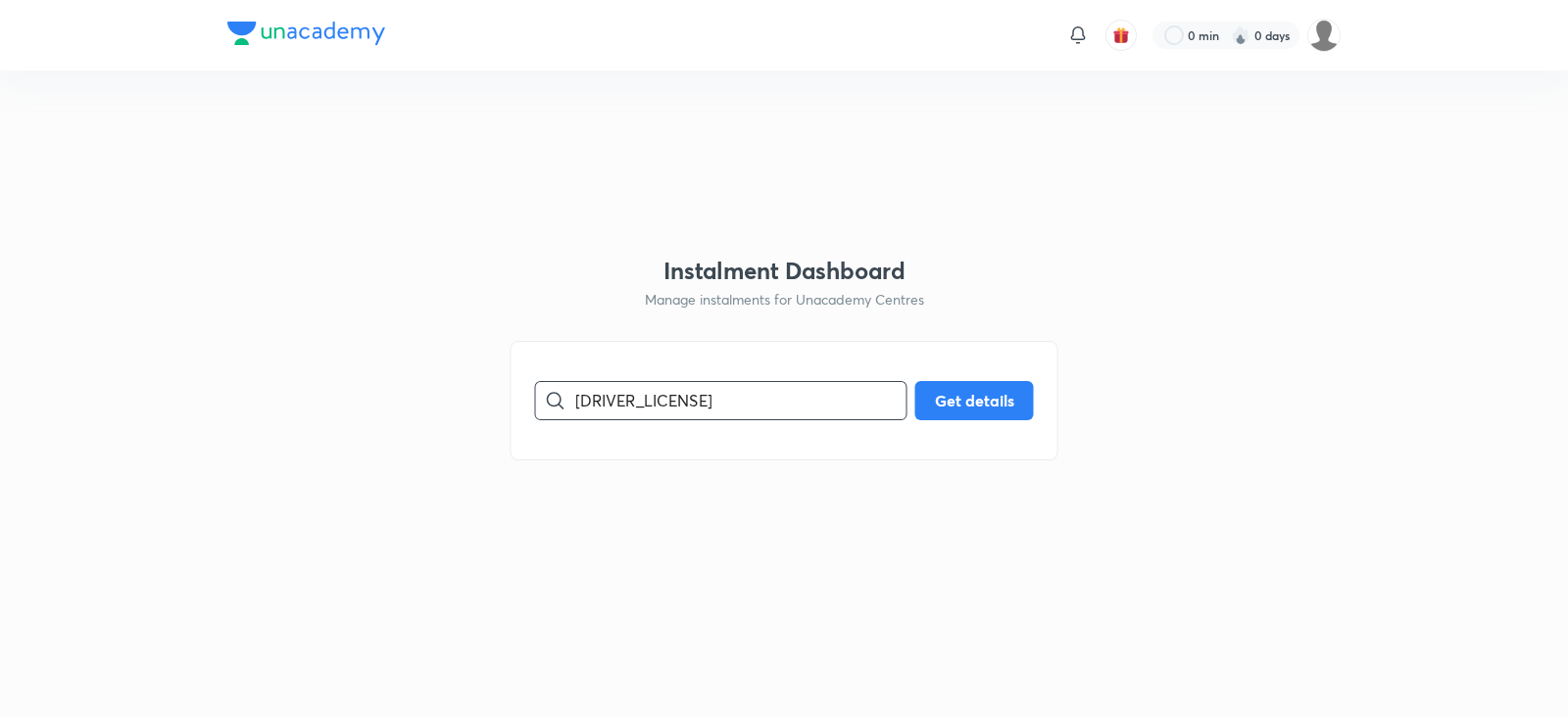 type on "[DRIVER_LICENSE]" 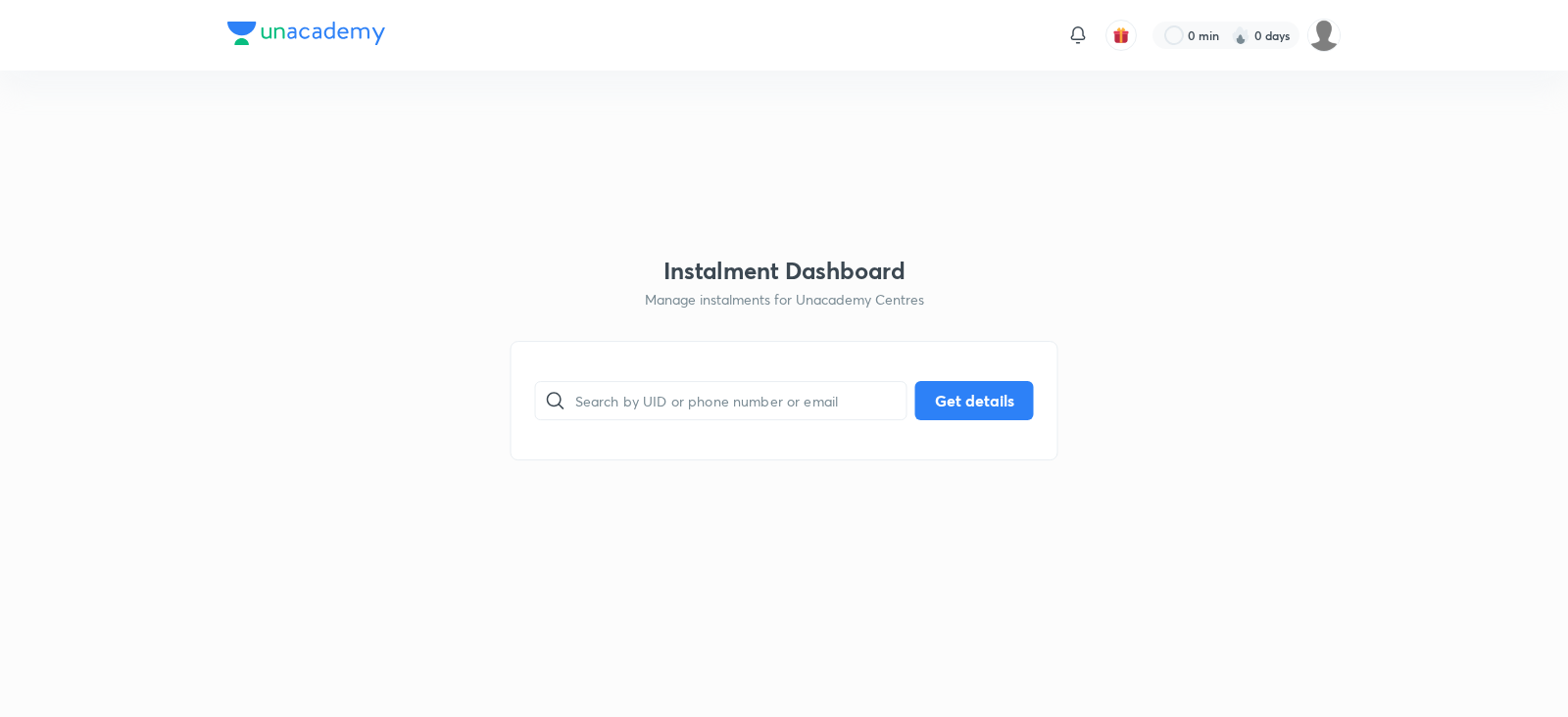 scroll, scrollTop: 0, scrollLeft: 0, axis: both 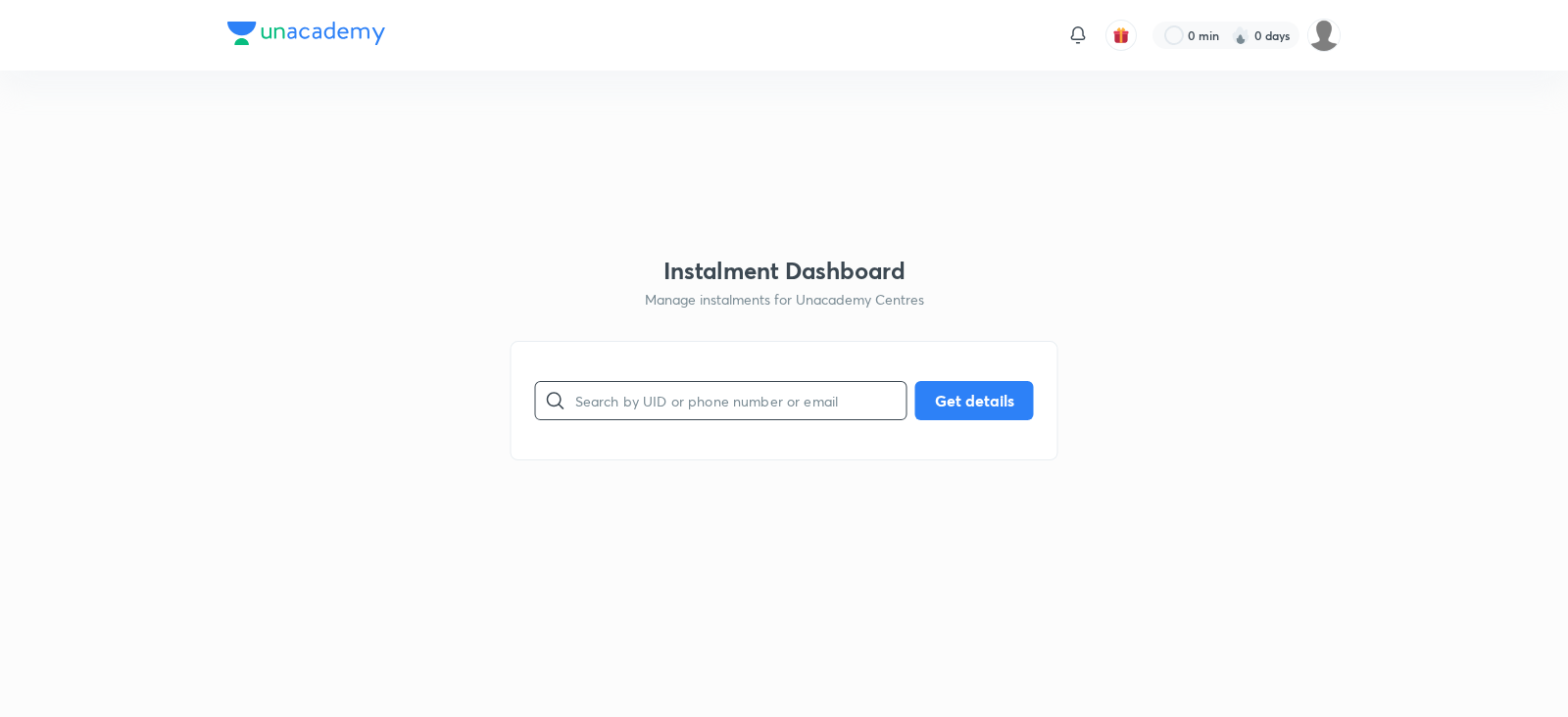 click at bounding box center (741, 400) 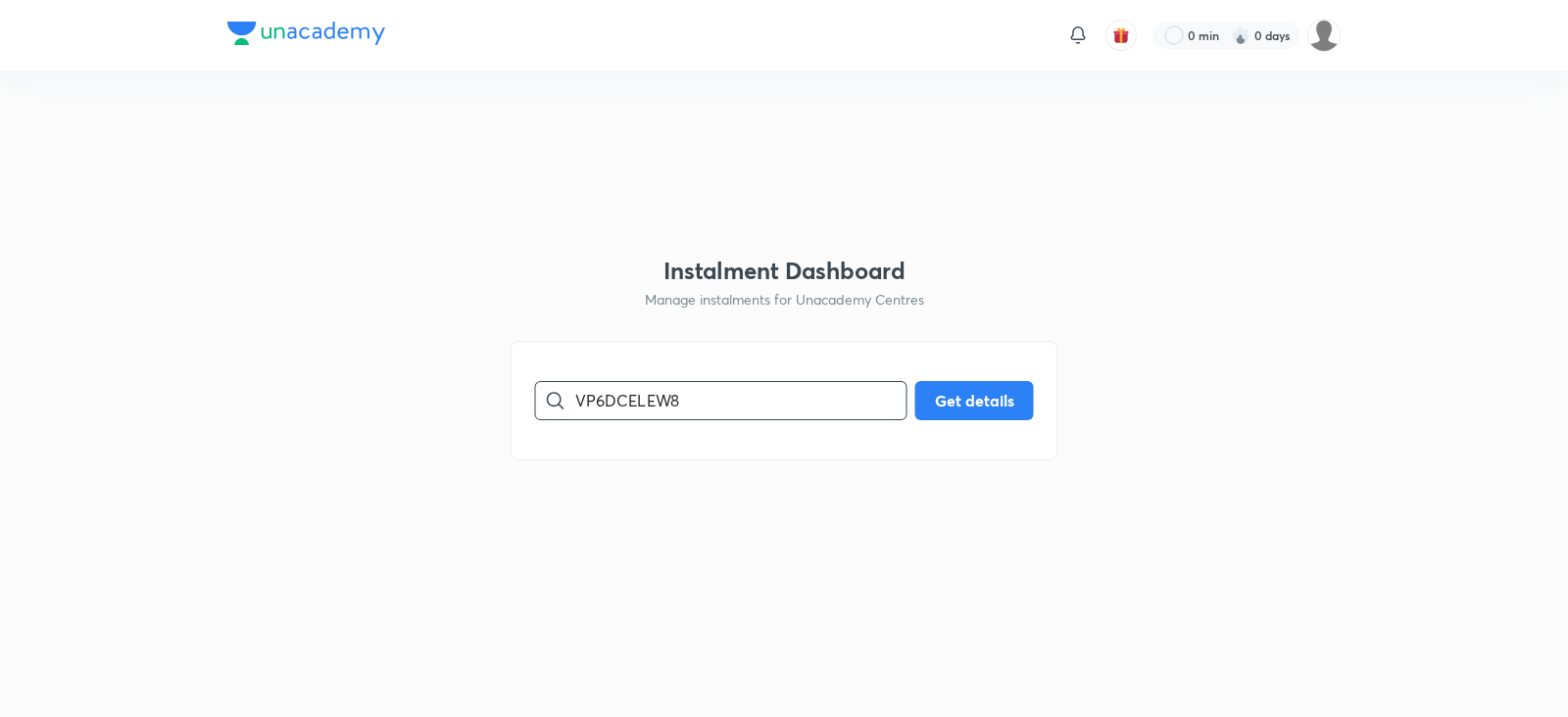 type on "VP6DCELEW8" 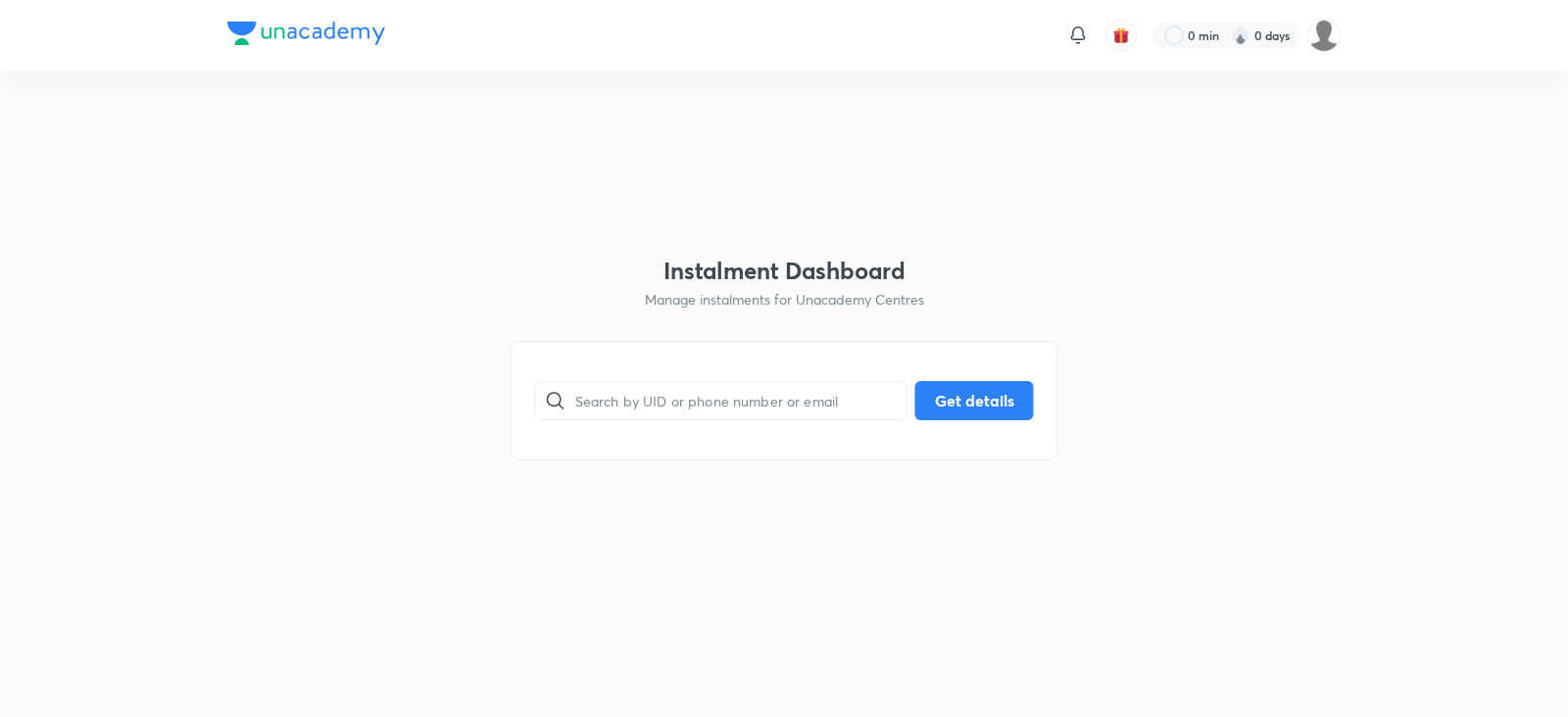 scroll, scrollTop: 0, scrollLeft: 0, axis: both 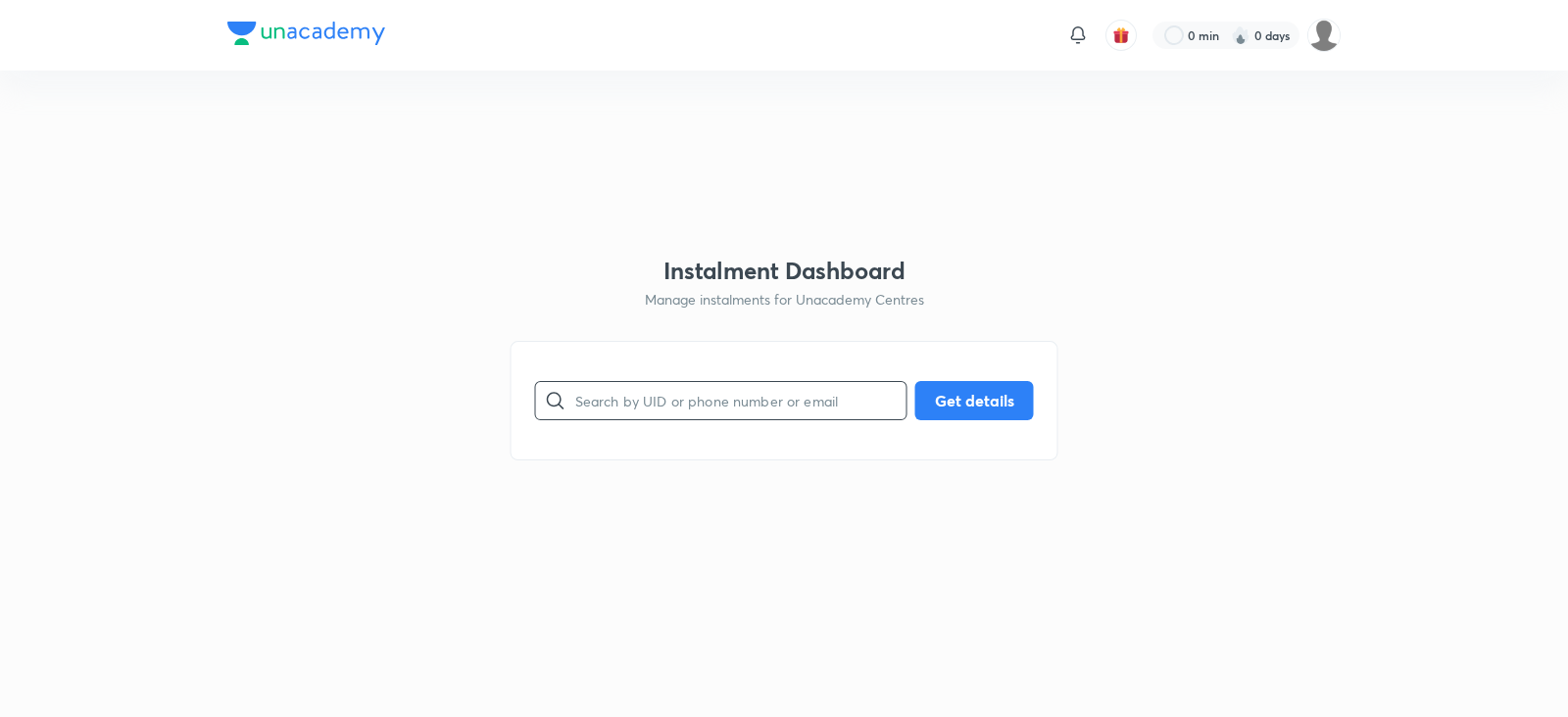 click at bounding box center (741, 400) 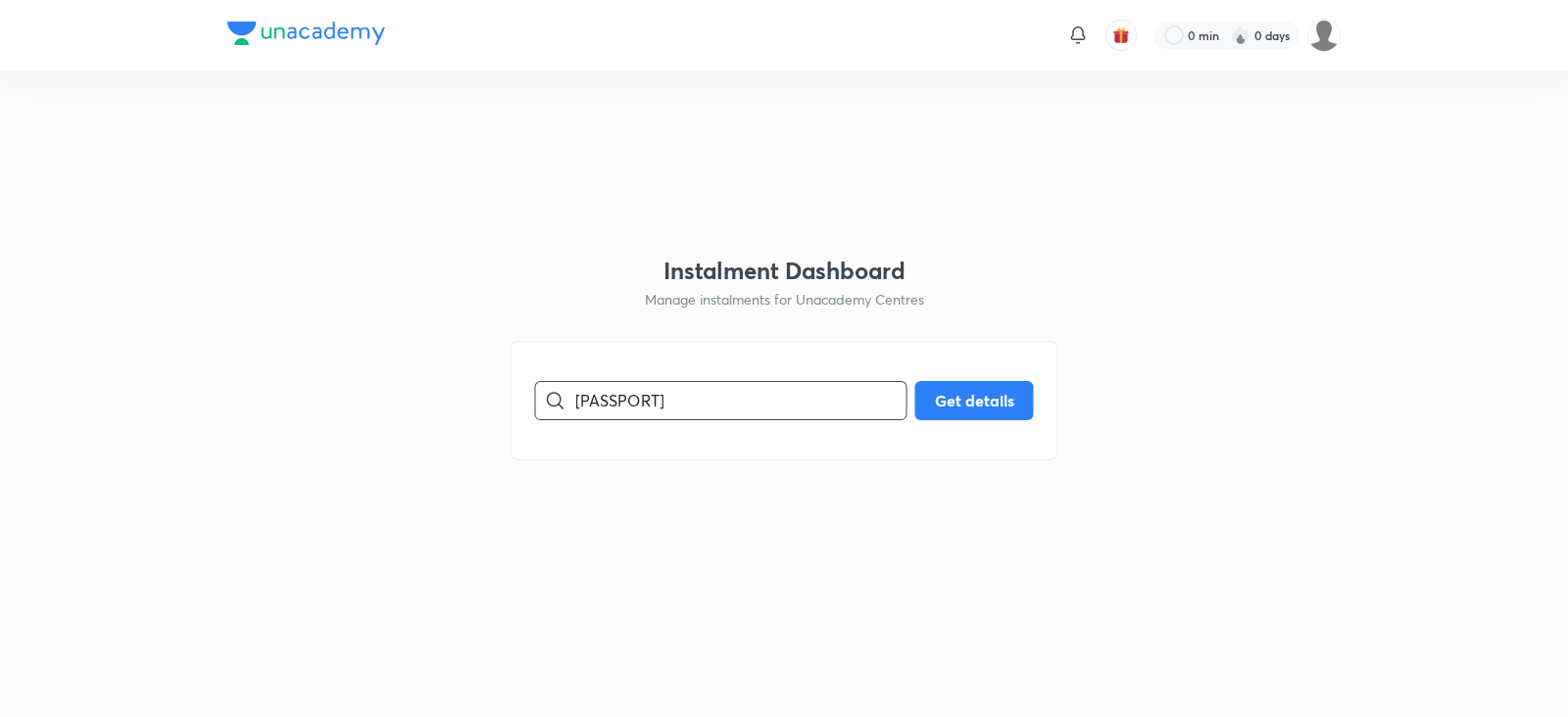 type on "[PASSPORT]" 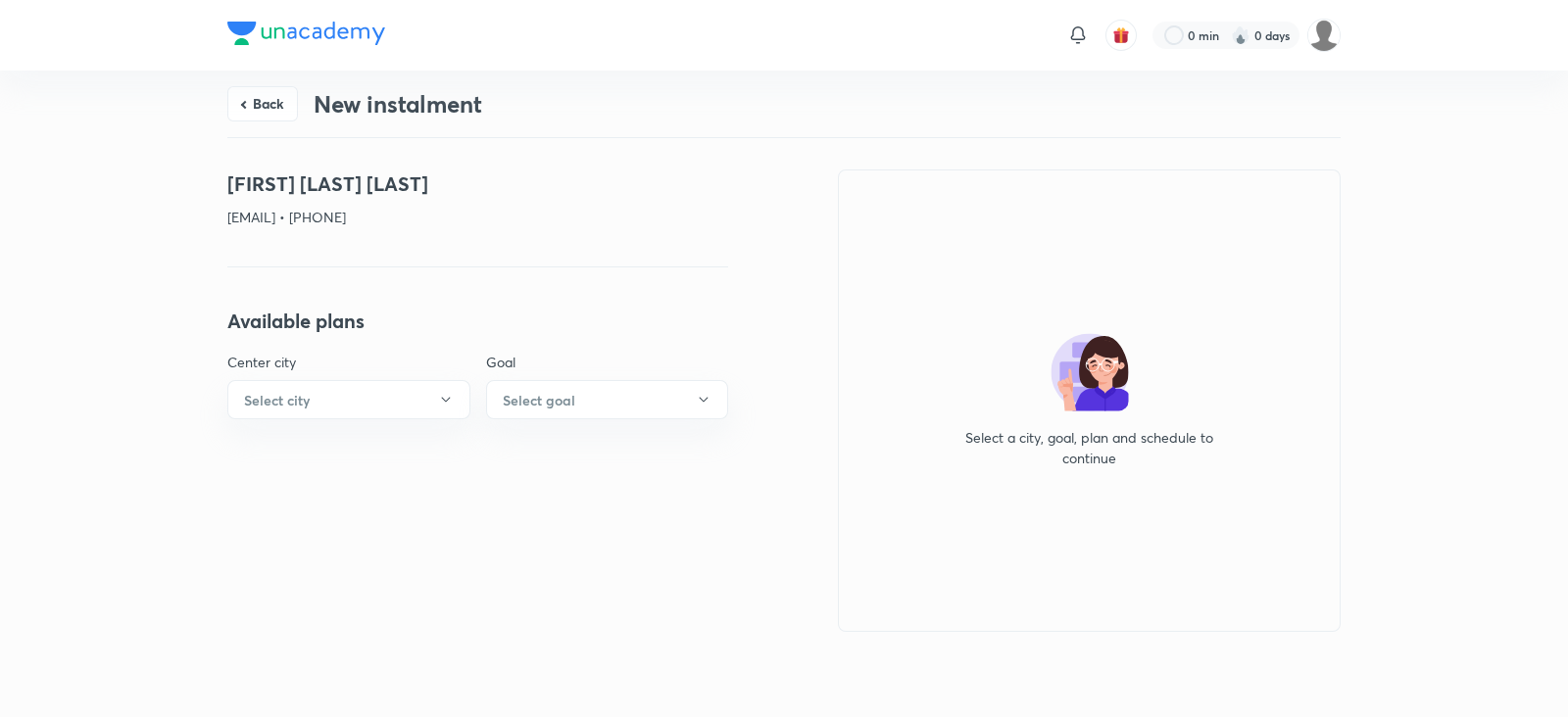 drag, startPoint x: 482, startPoint y: 217, endPoint x: 383, endPoint y: 207, distance: 99.503769 